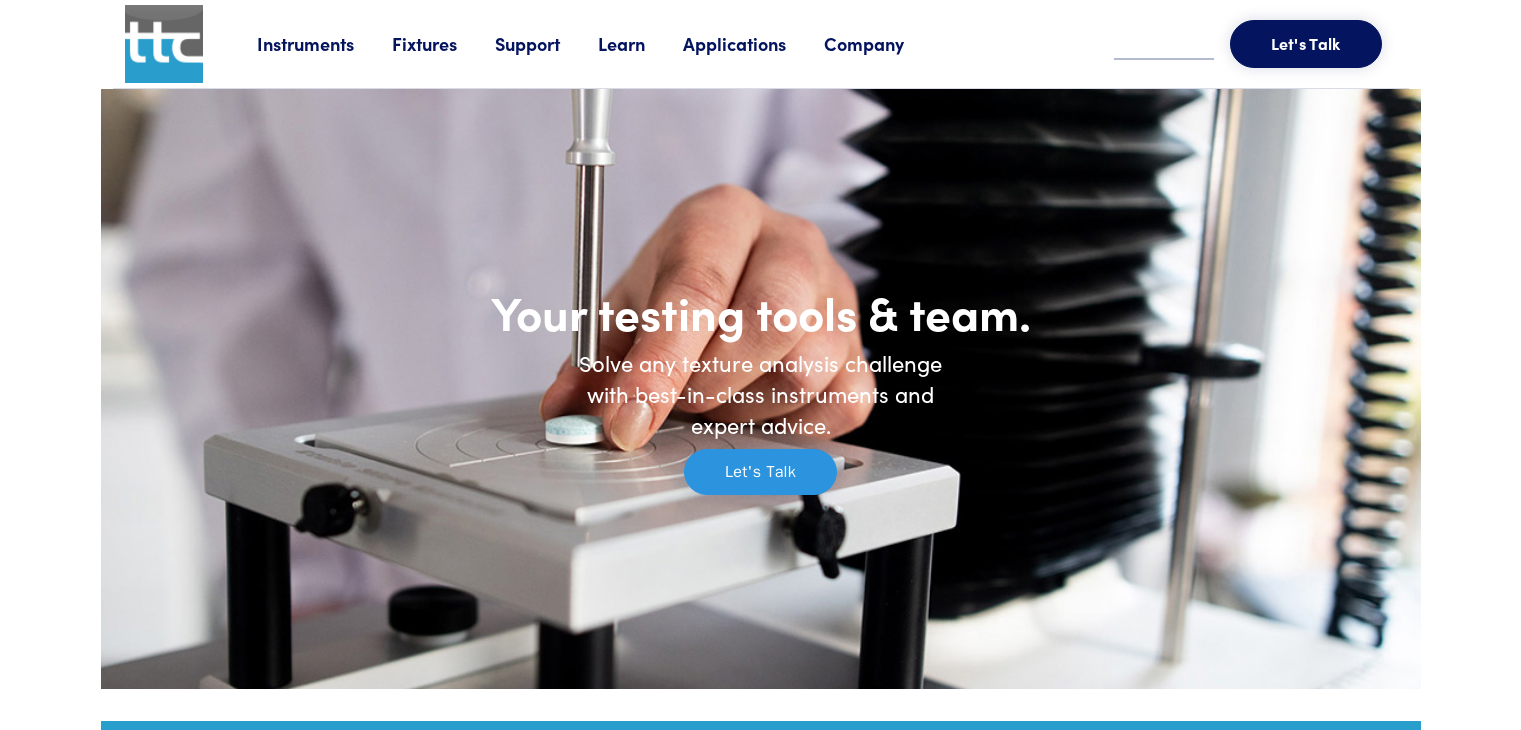 scroll, scrollTop: 0, scrollLeft: 0, axis: both 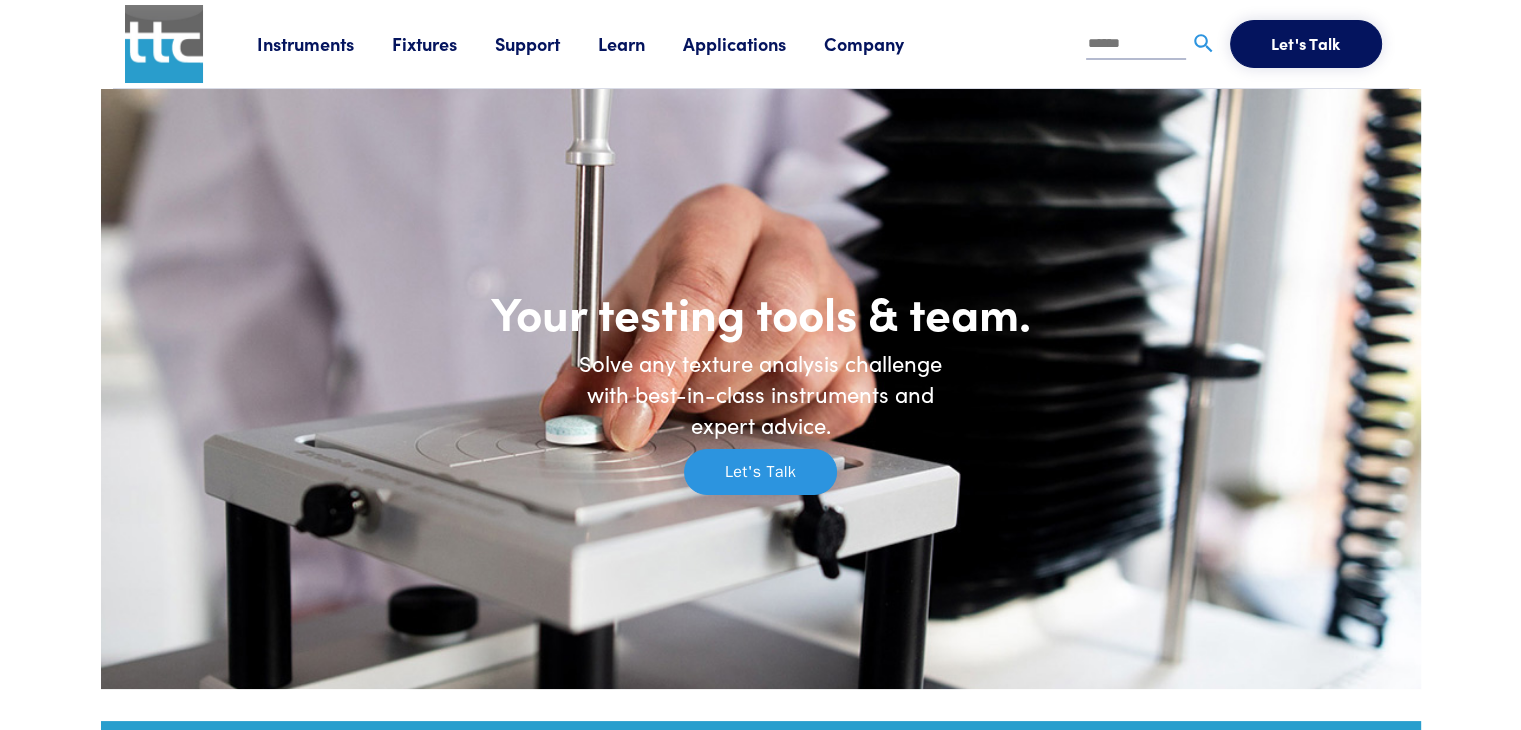 click on "Fixtures" at bounding box center [443, 43] 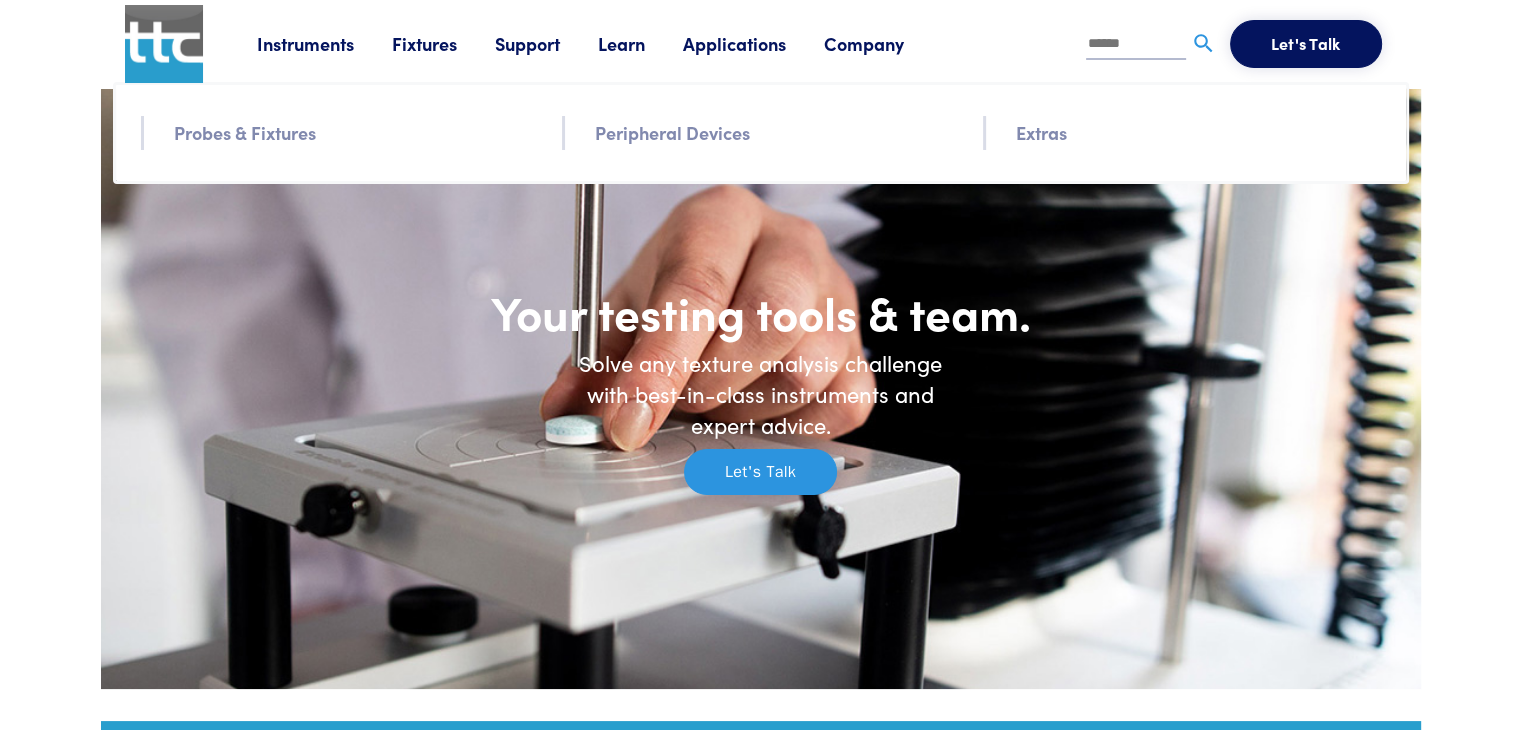 click on "Probes & Fixtures" at bounding box center [245, 132] 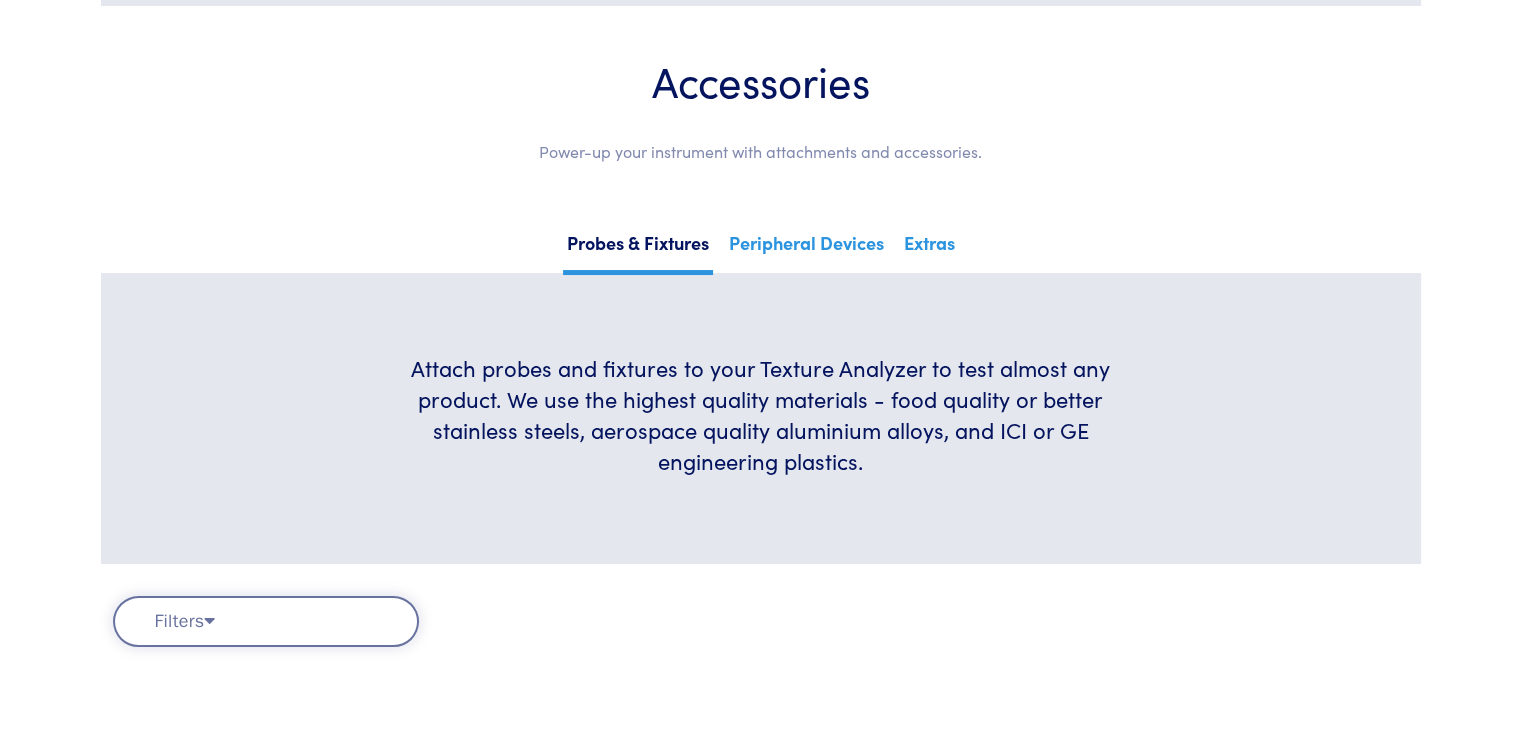 scroll, scrollTop: 244, scrollLeft: 0, axis: vertical 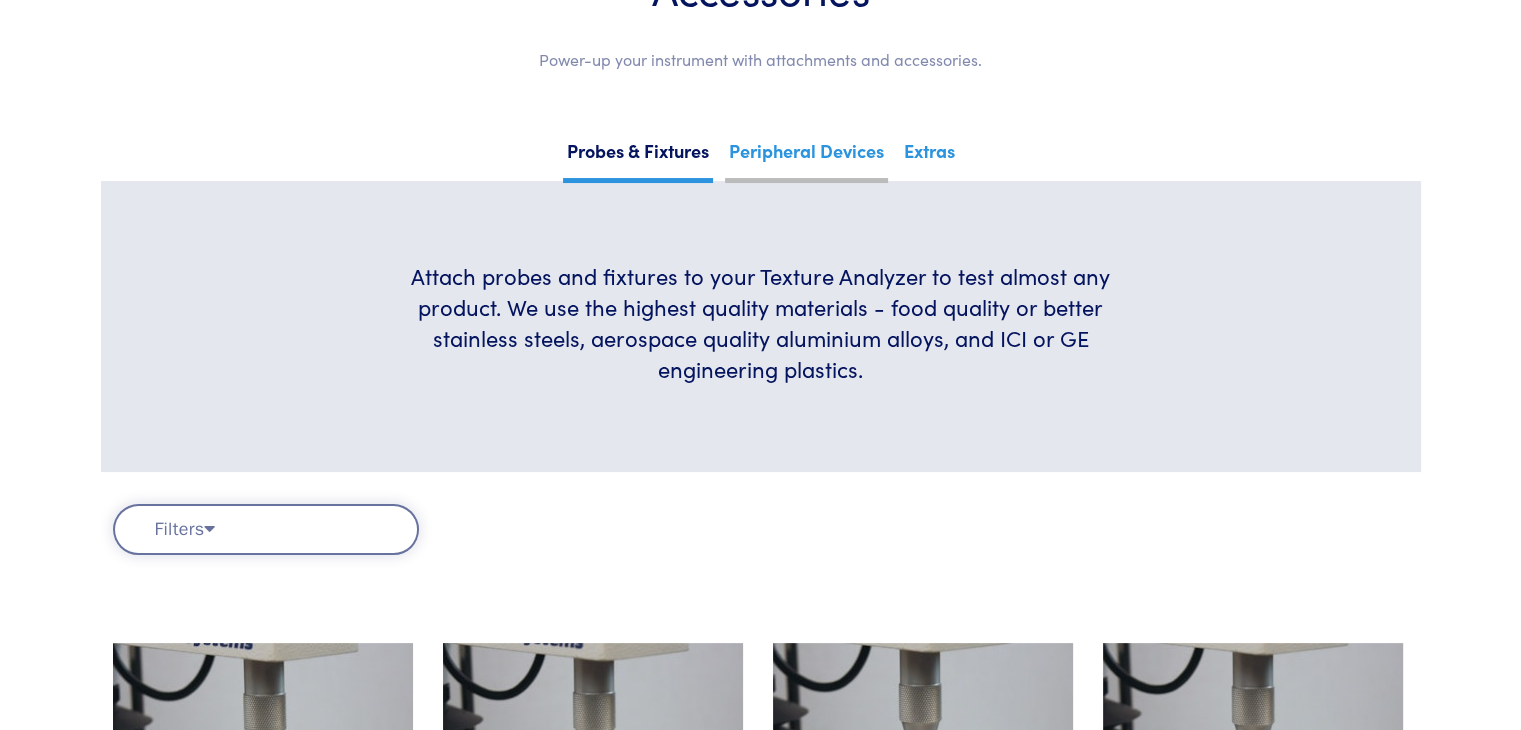 click on "Peripheral Devices" at bounding box center (806, 158) 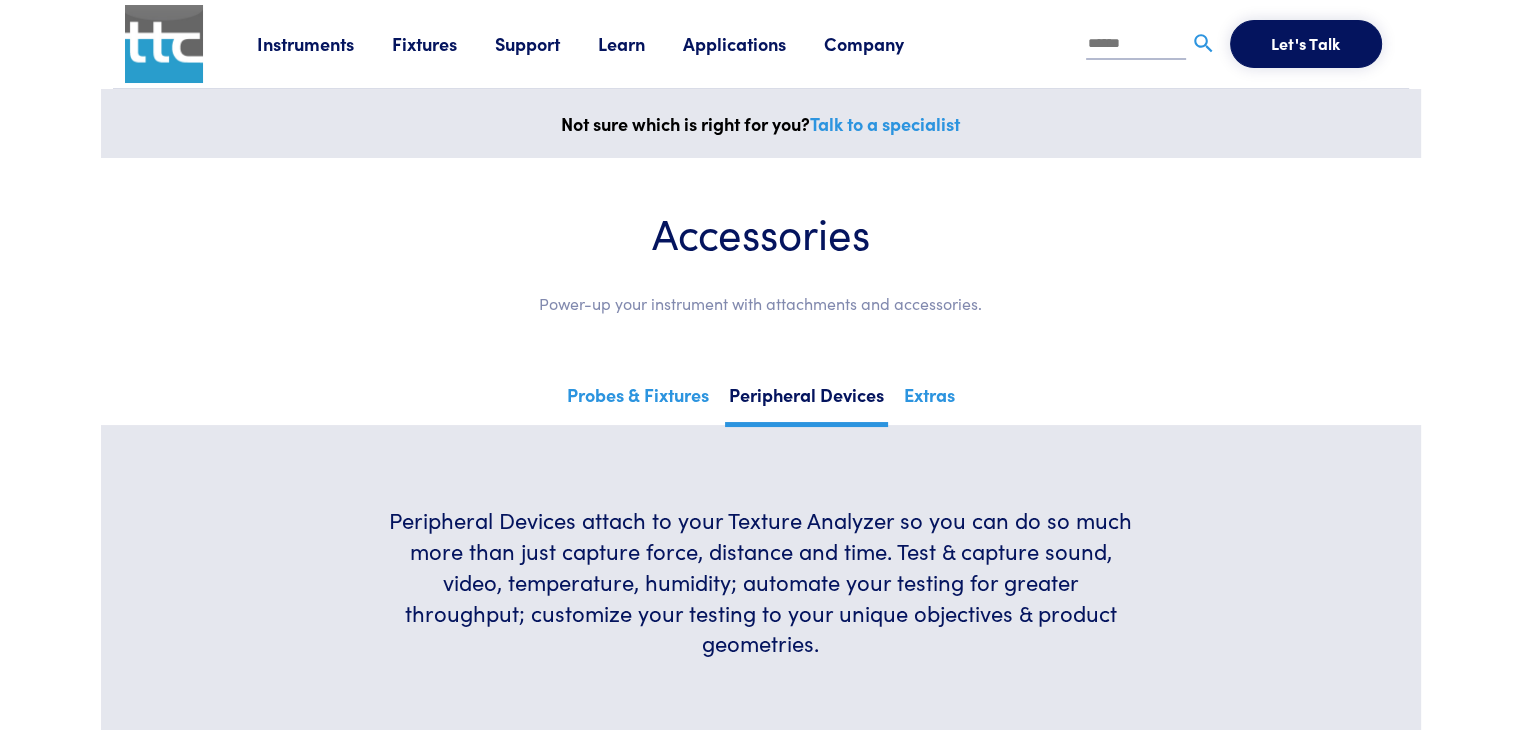 scroll, scrollTop: 0, scrollLeft: 0, axis: both 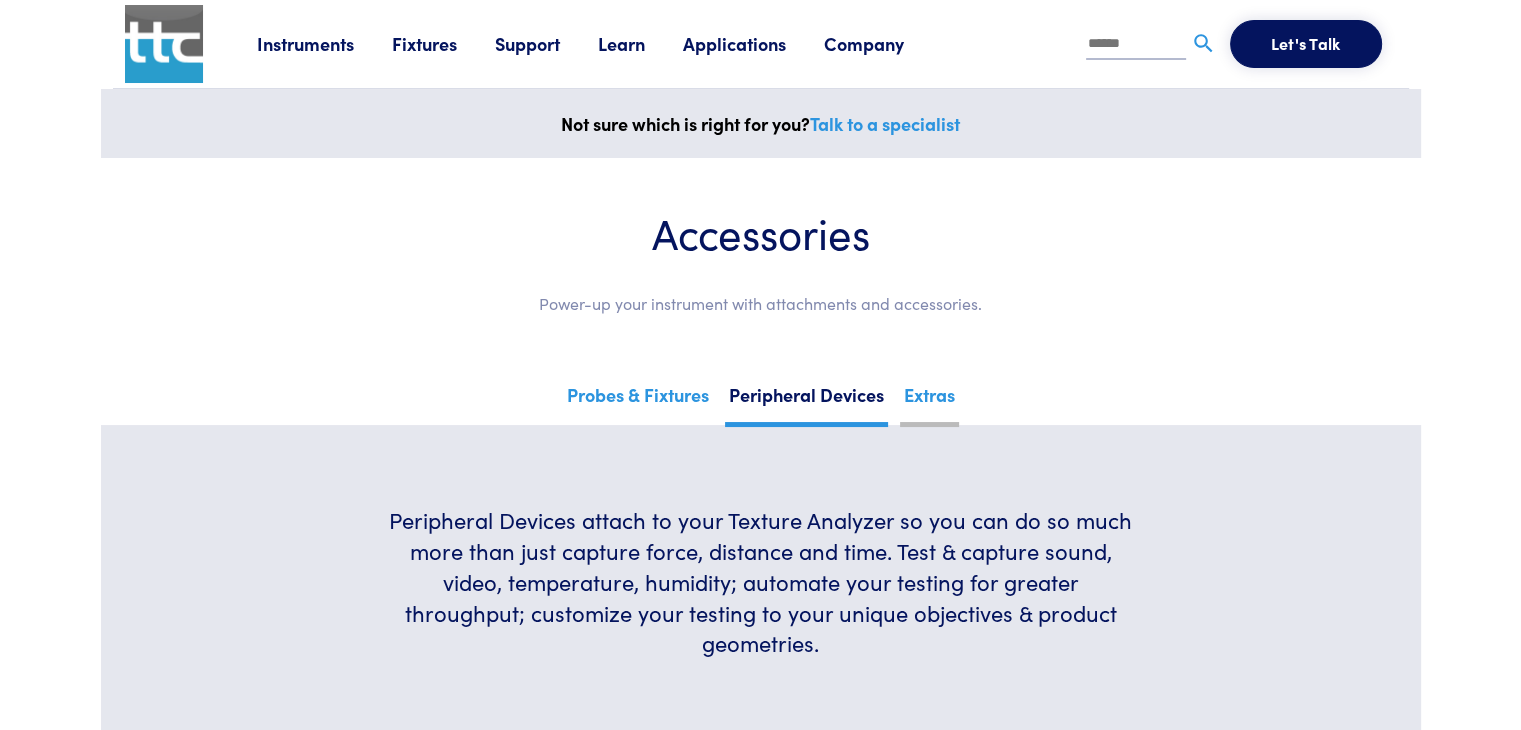 click on "Extras" at bounding box center [929, 402] 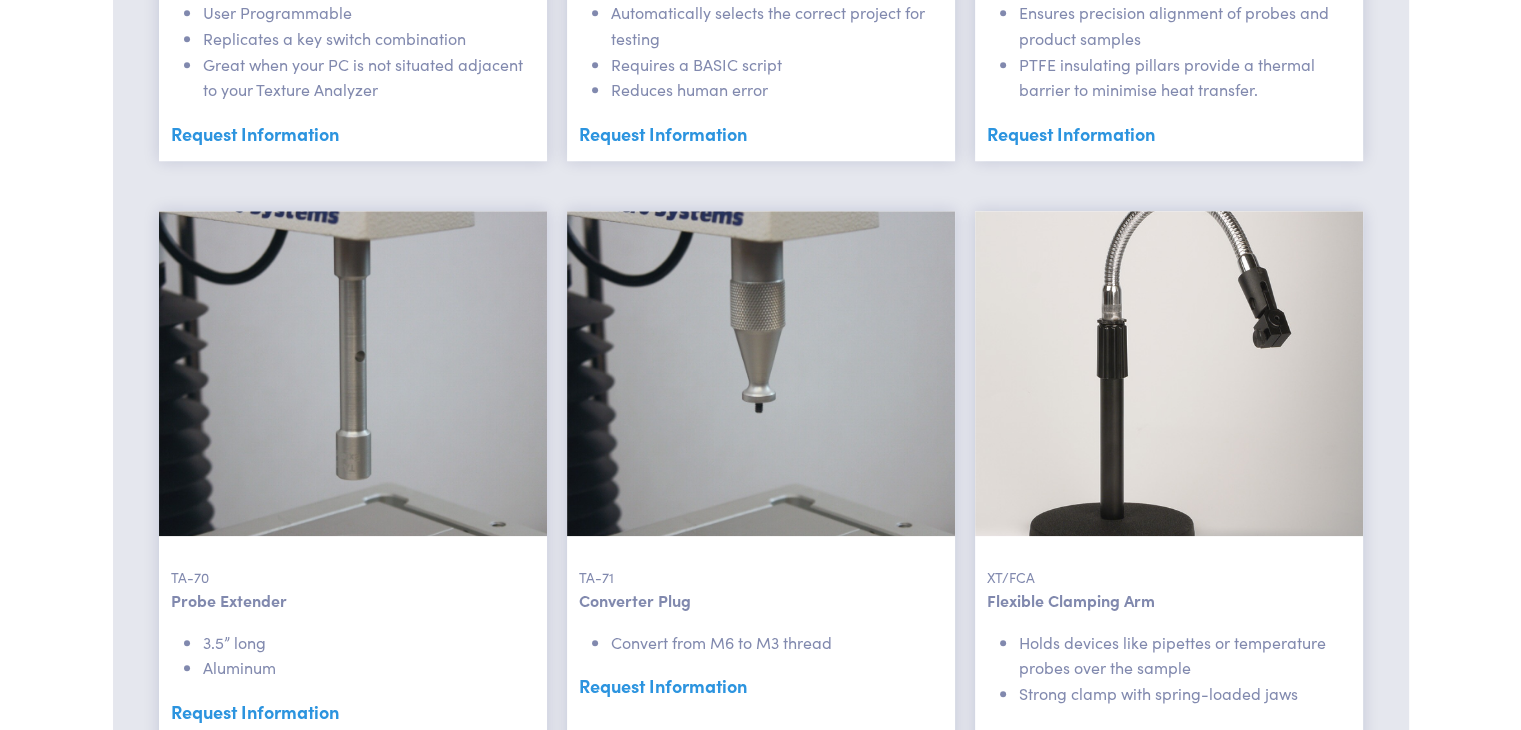 scroll, scrollTop: 1784, scrollLeft: 0, axis: vertical 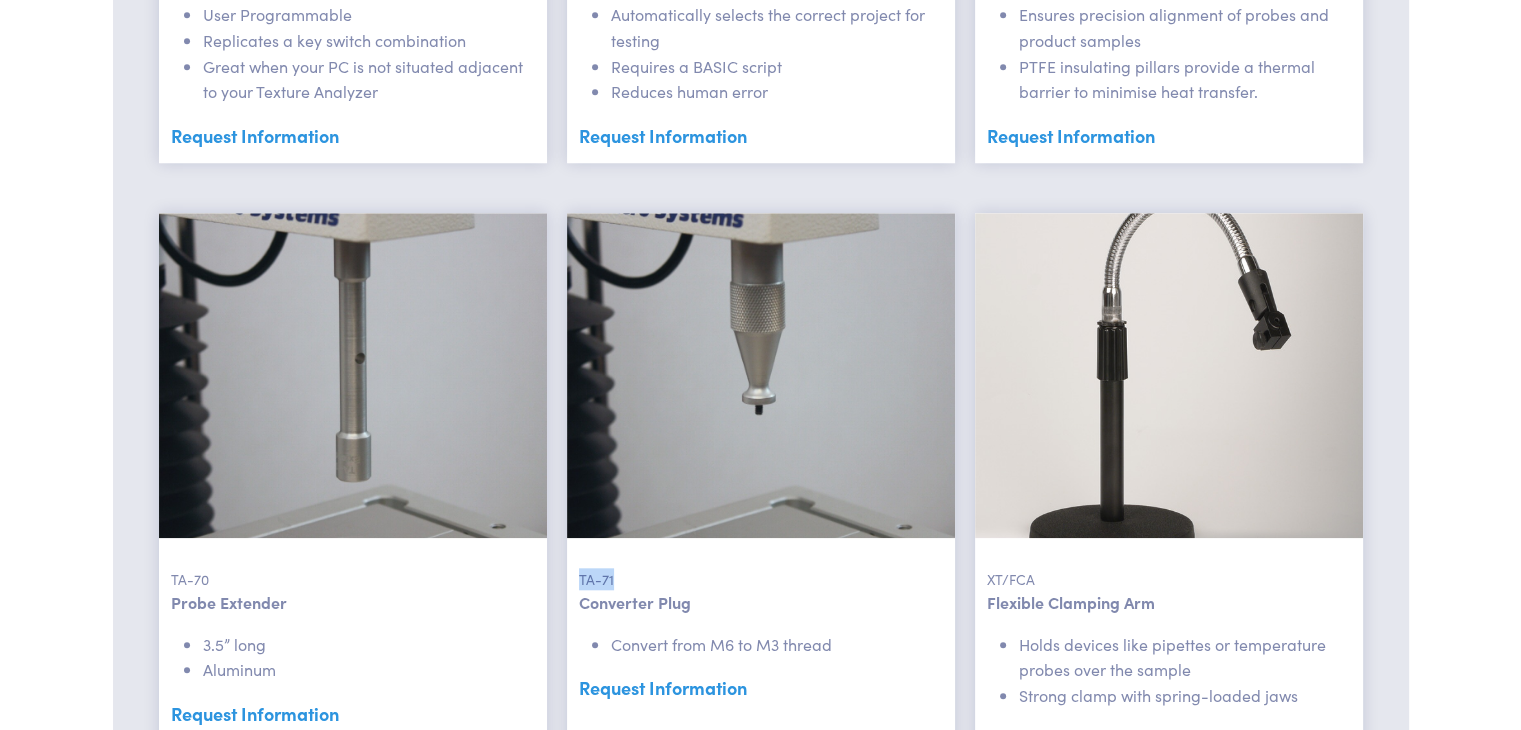 drag, startPoint x: 612, startPoint y: 582, endPoint x: 579, endPoint y: 583, distance: 33.01515 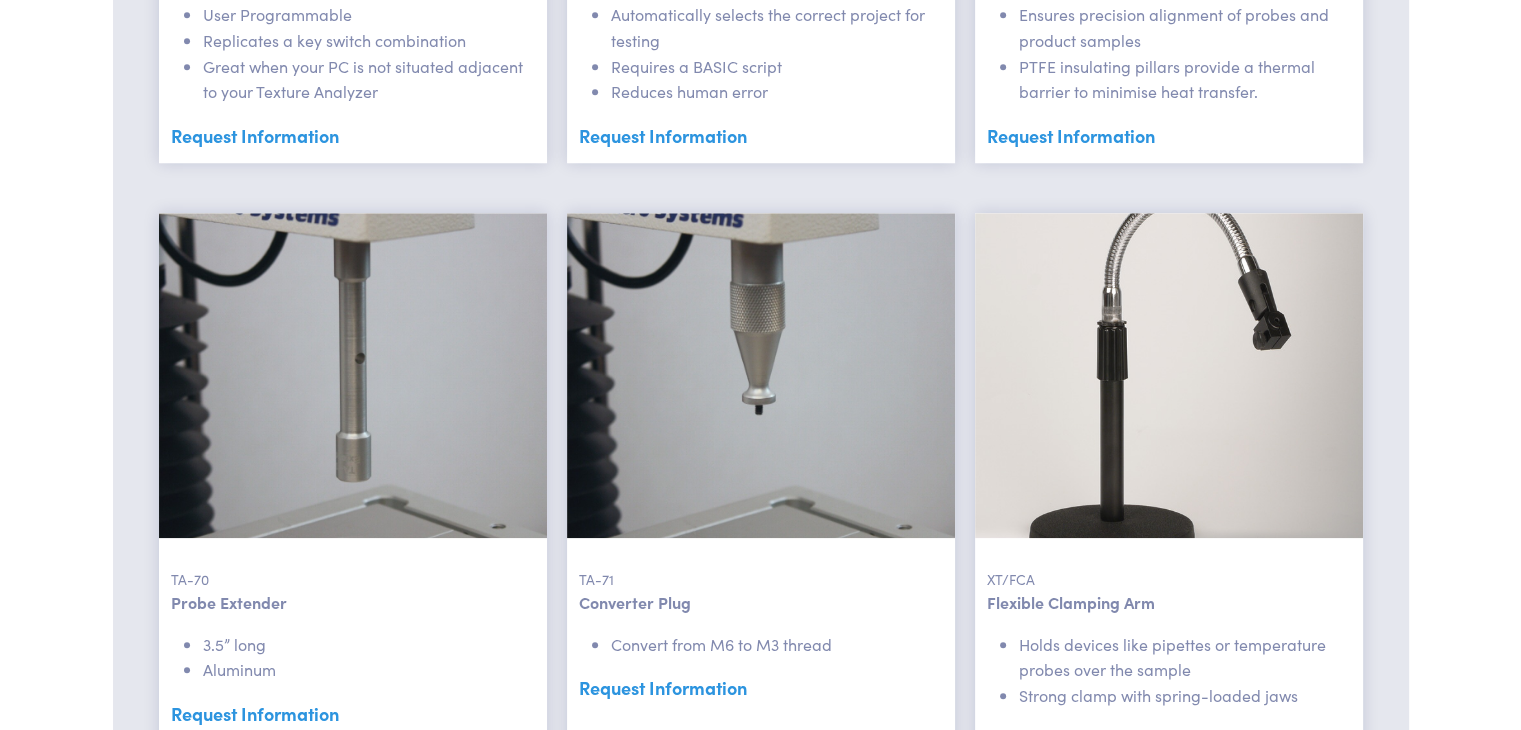 click on "Converter Plug" at bounding box center (761, 603) 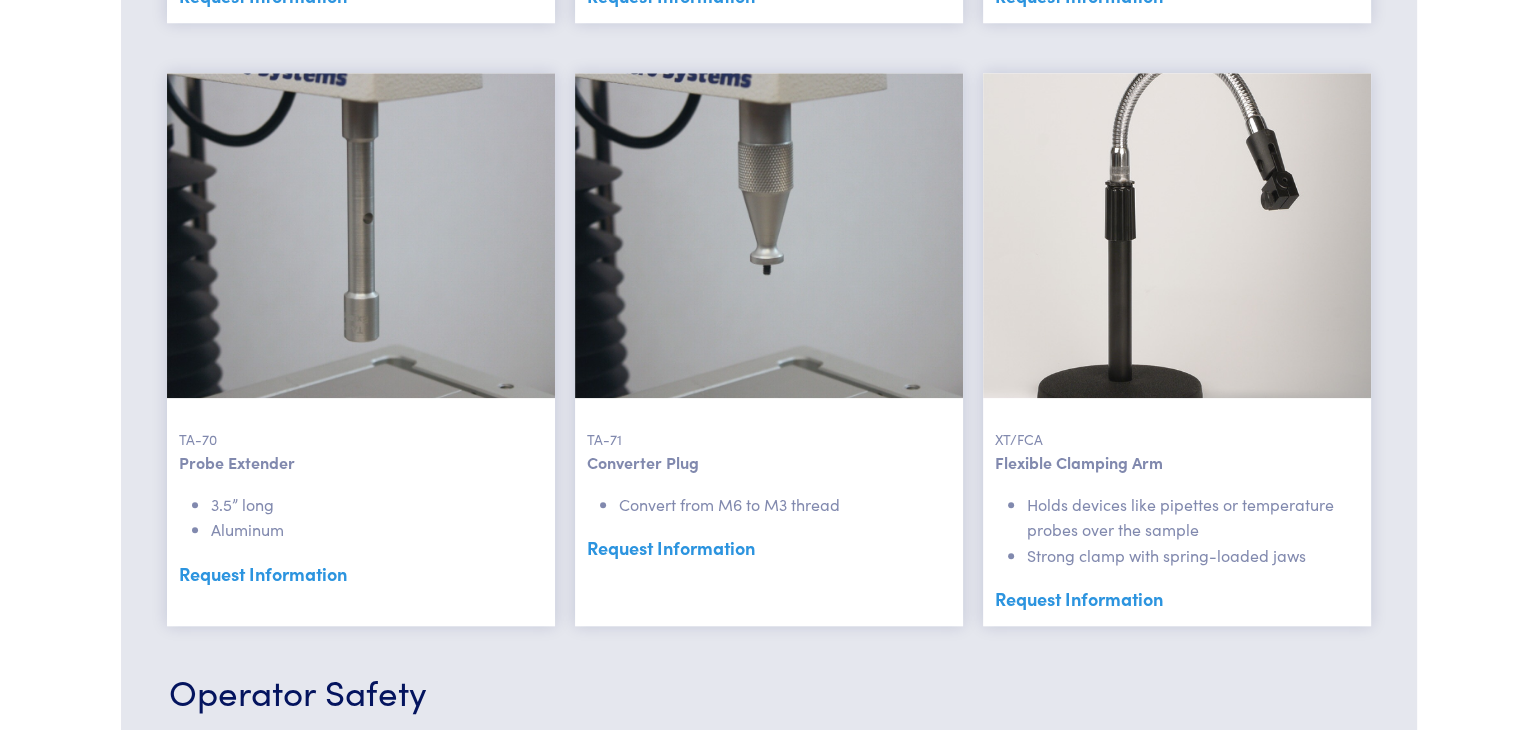 scroll, scrollTop: 1928, scrollLeft: 0, axis: vertical 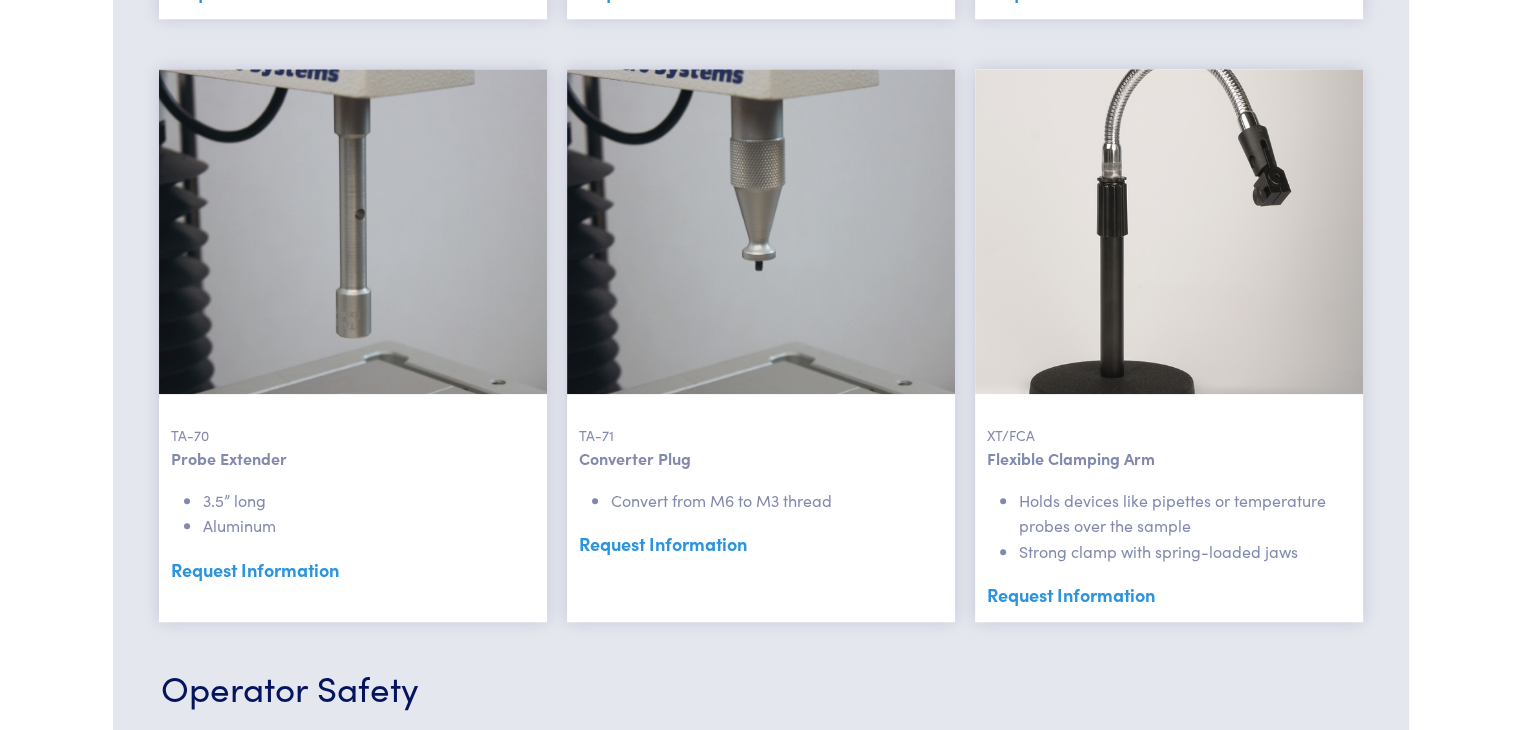 click on "Request Information" at bounding box center (761, 544) 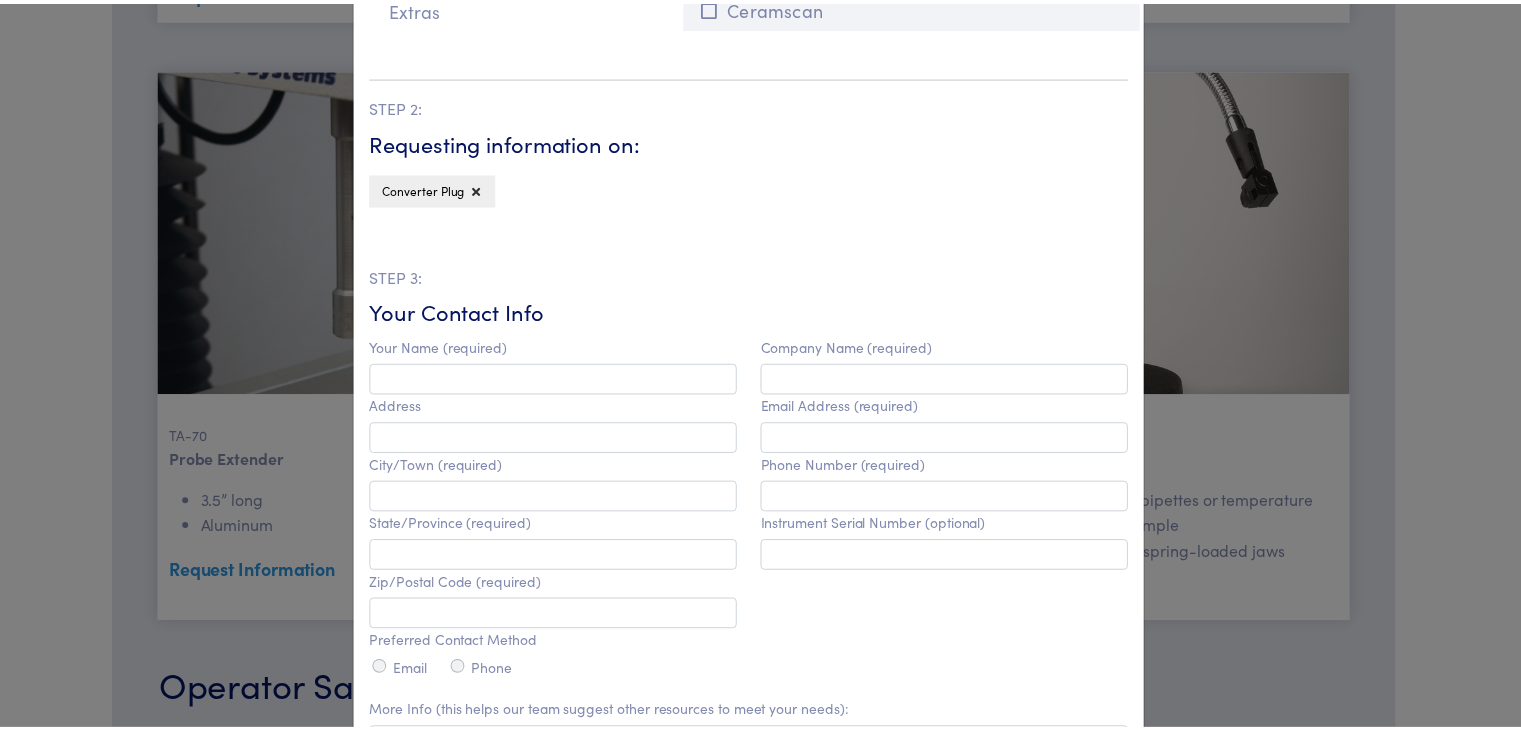 scroll, scrollTop: 380, scrollLeft: 0, axis: vertical 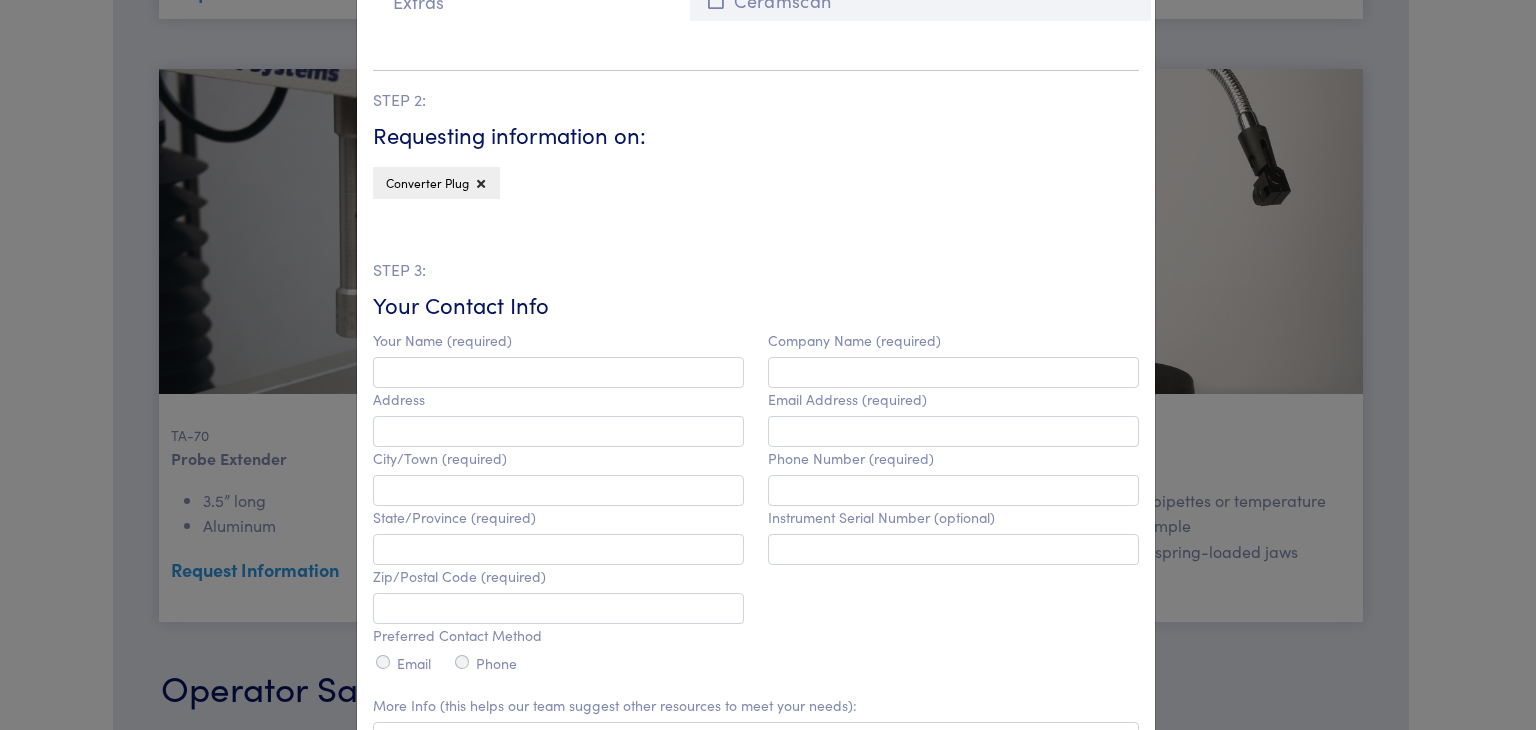 click on "**********" at bounding box center (768, 365) 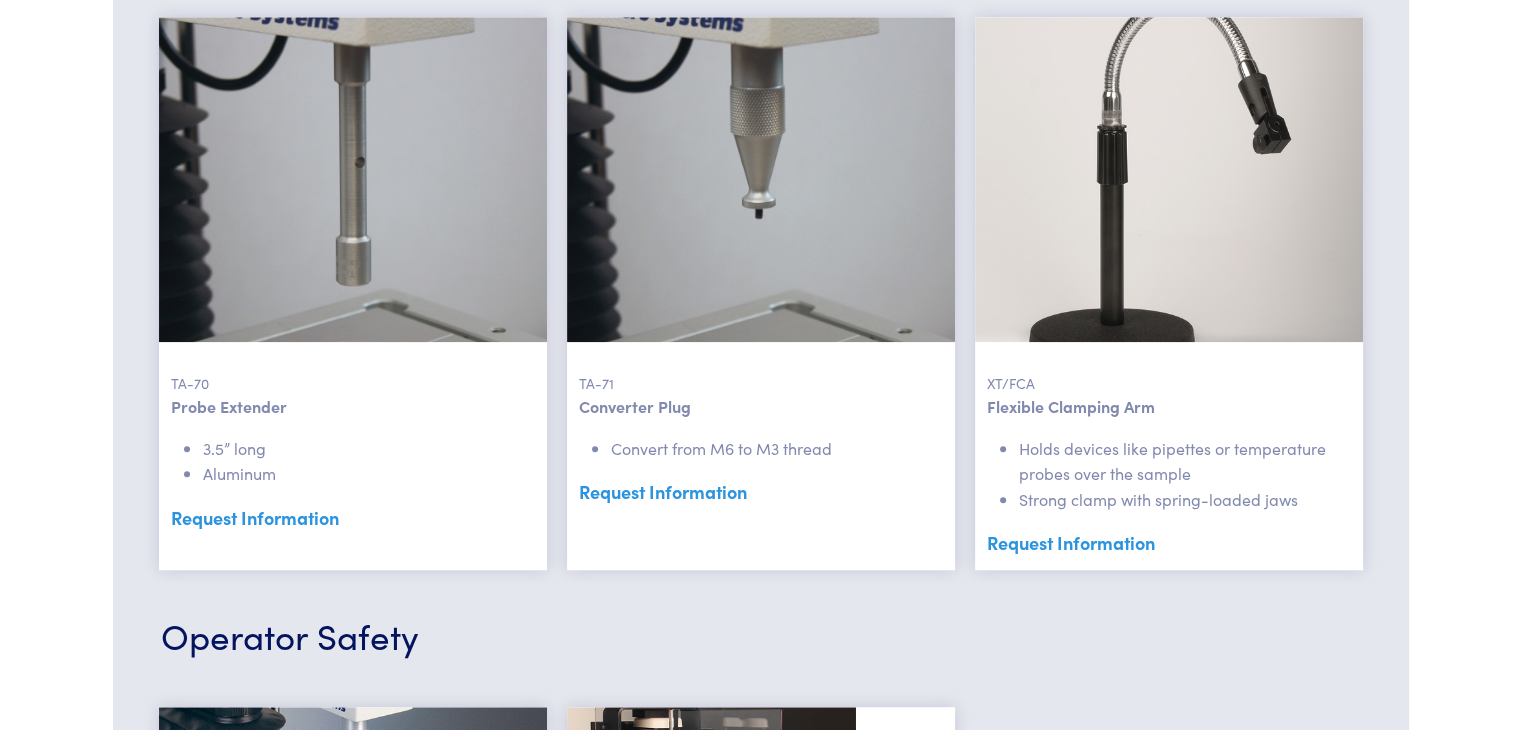 scroll, scrollTop: 1979, scrollLeft: 0, axis: vertical 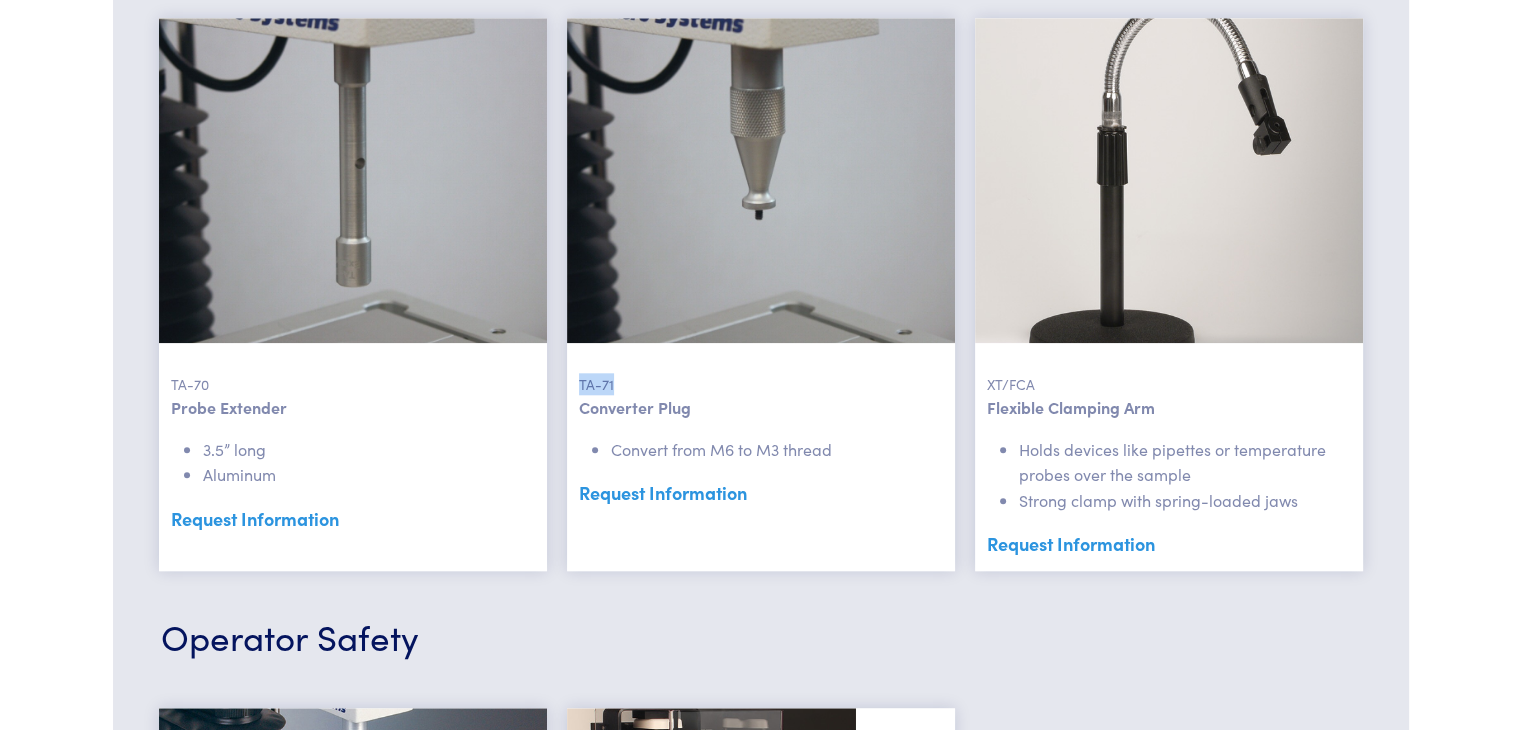 drag, startPoint x: 612, startPoint y: 377, endPoint x: 578, endPoint y: 378, distance: 34.0147 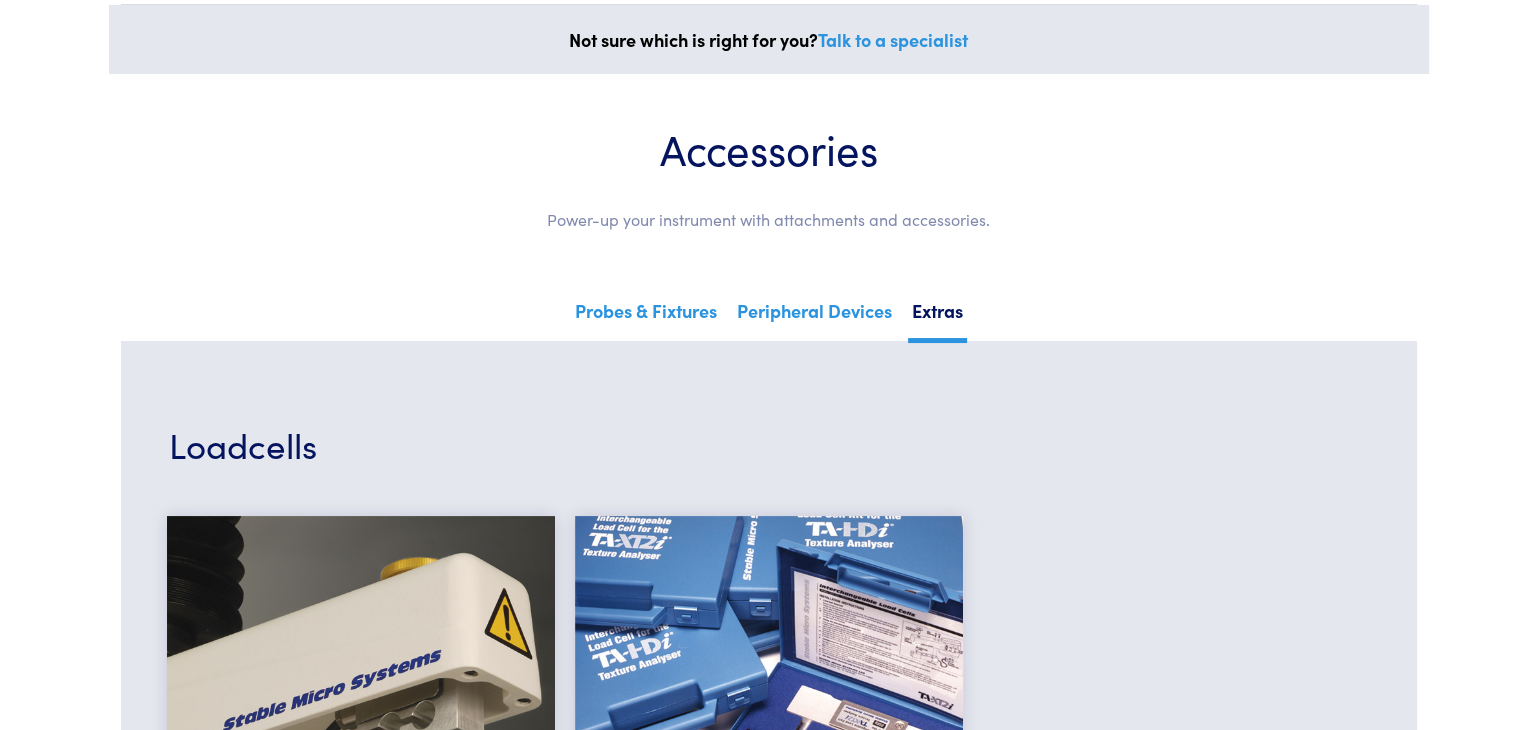 scroll, scrollTop: 0, scrollLeft: 0, axis: both 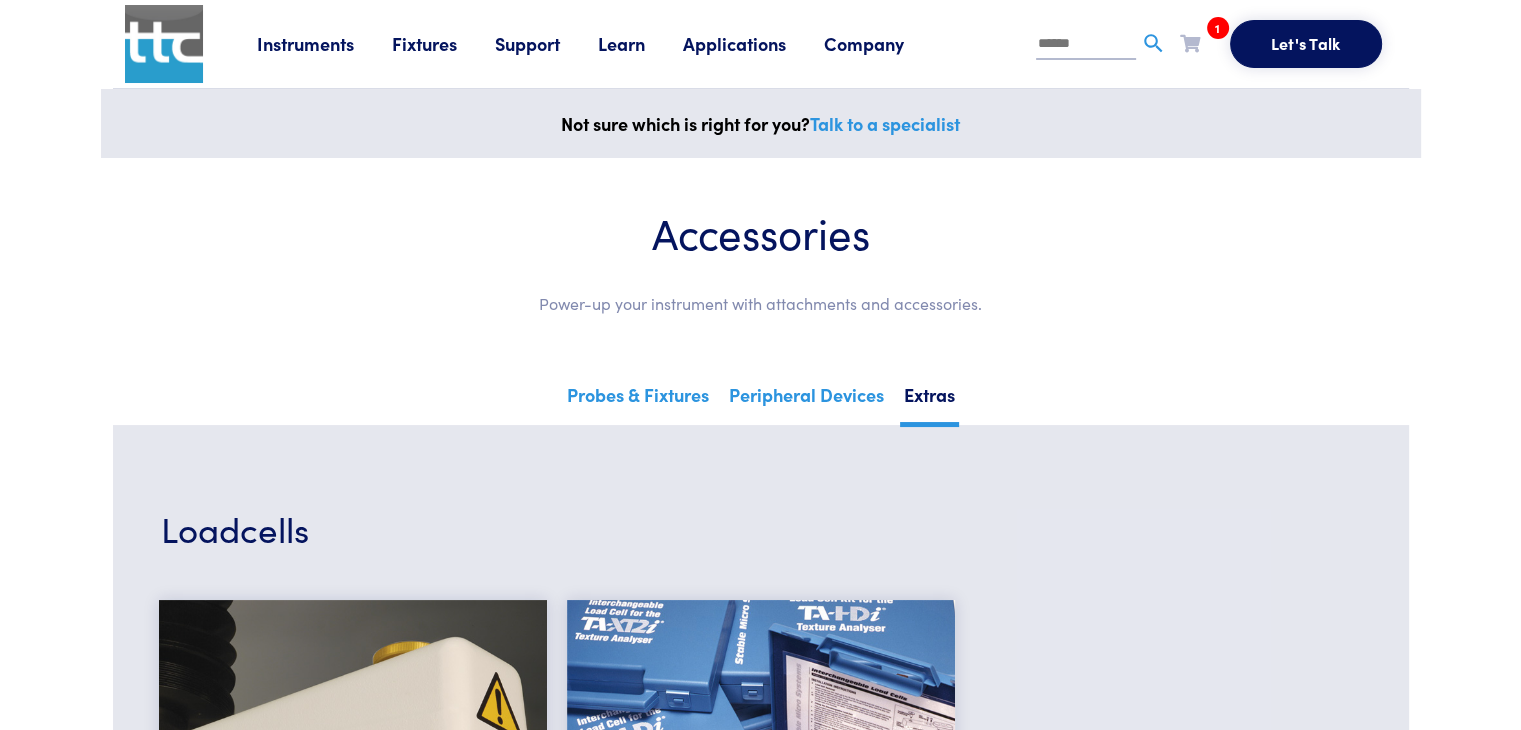click at bounding box center [1086, 45] 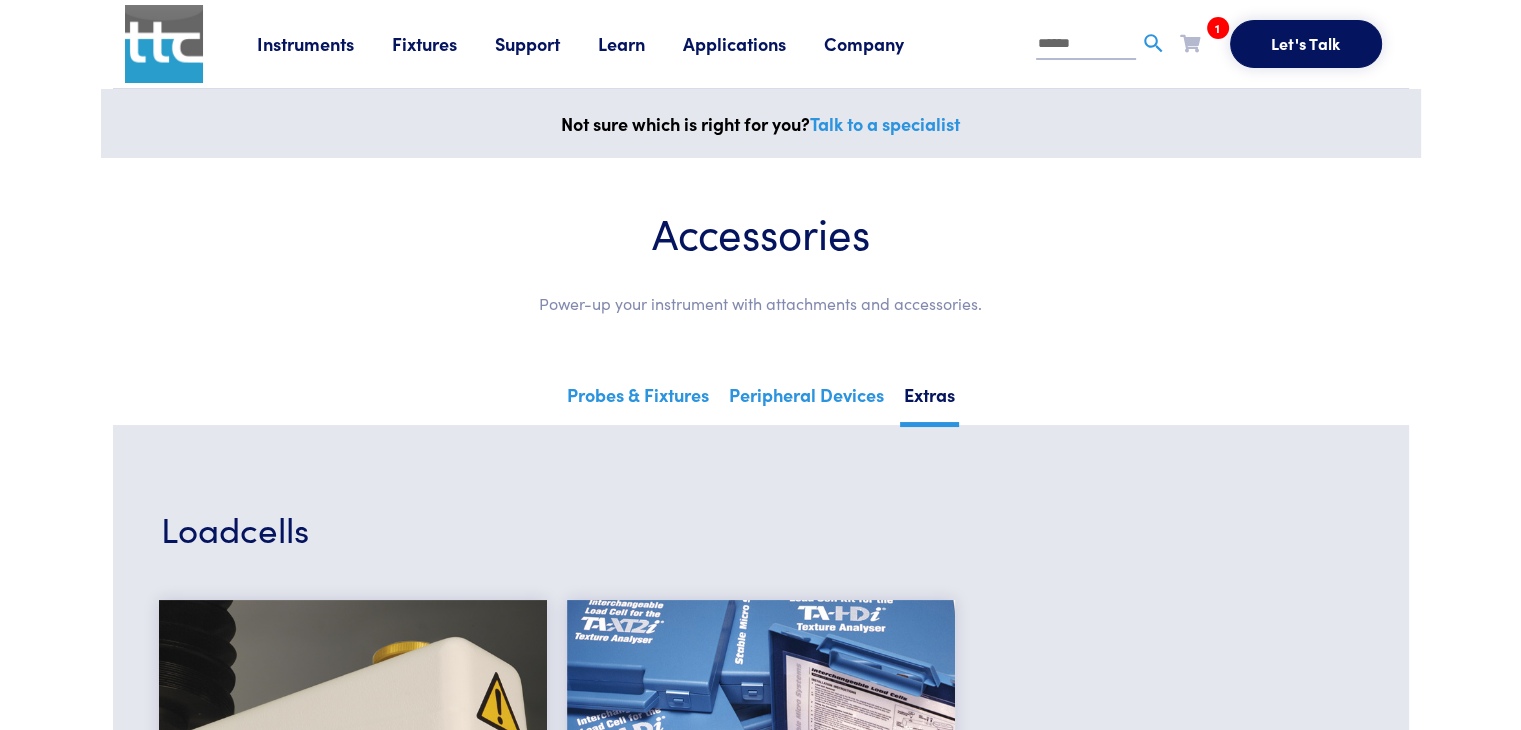 type on "******" 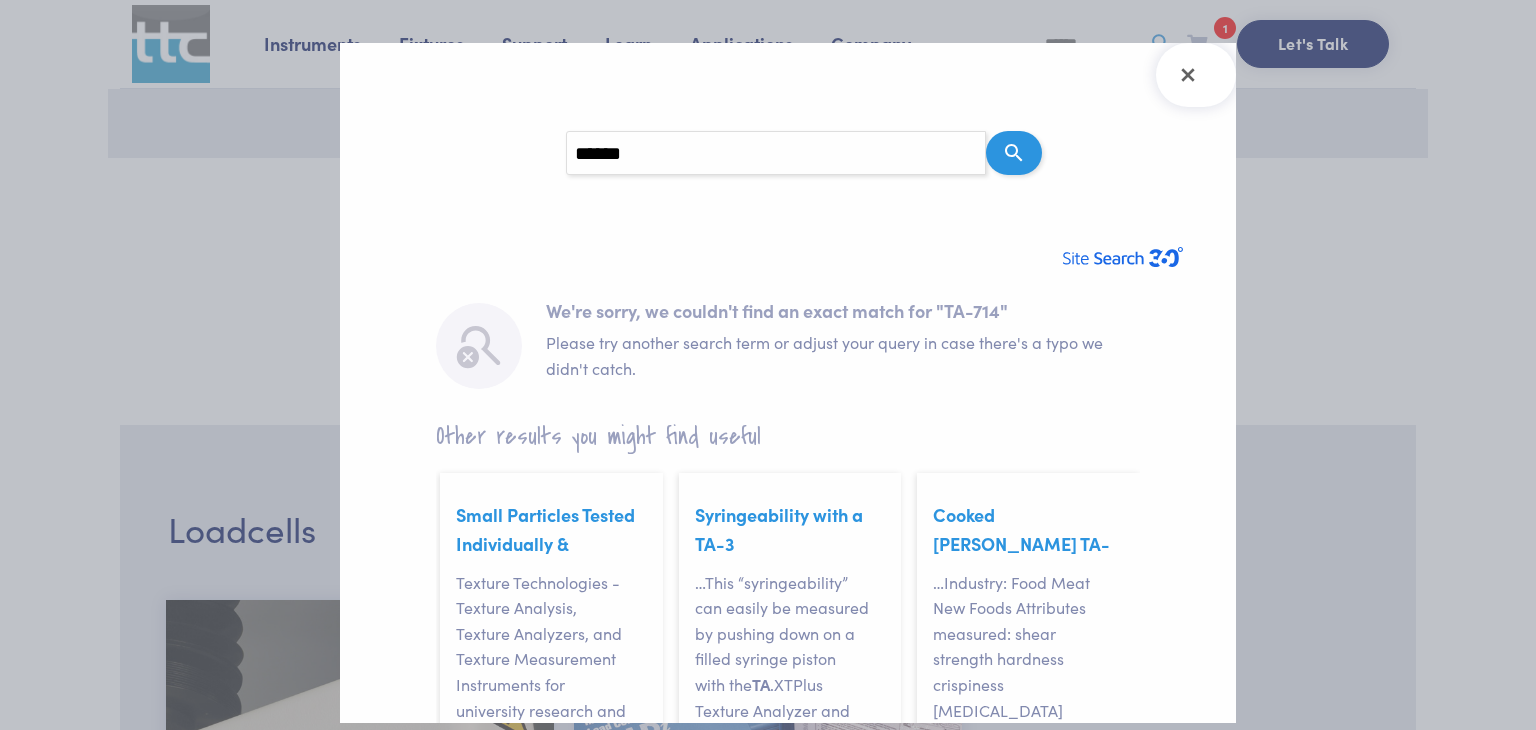click on "******" at bounding box center [776, 153] 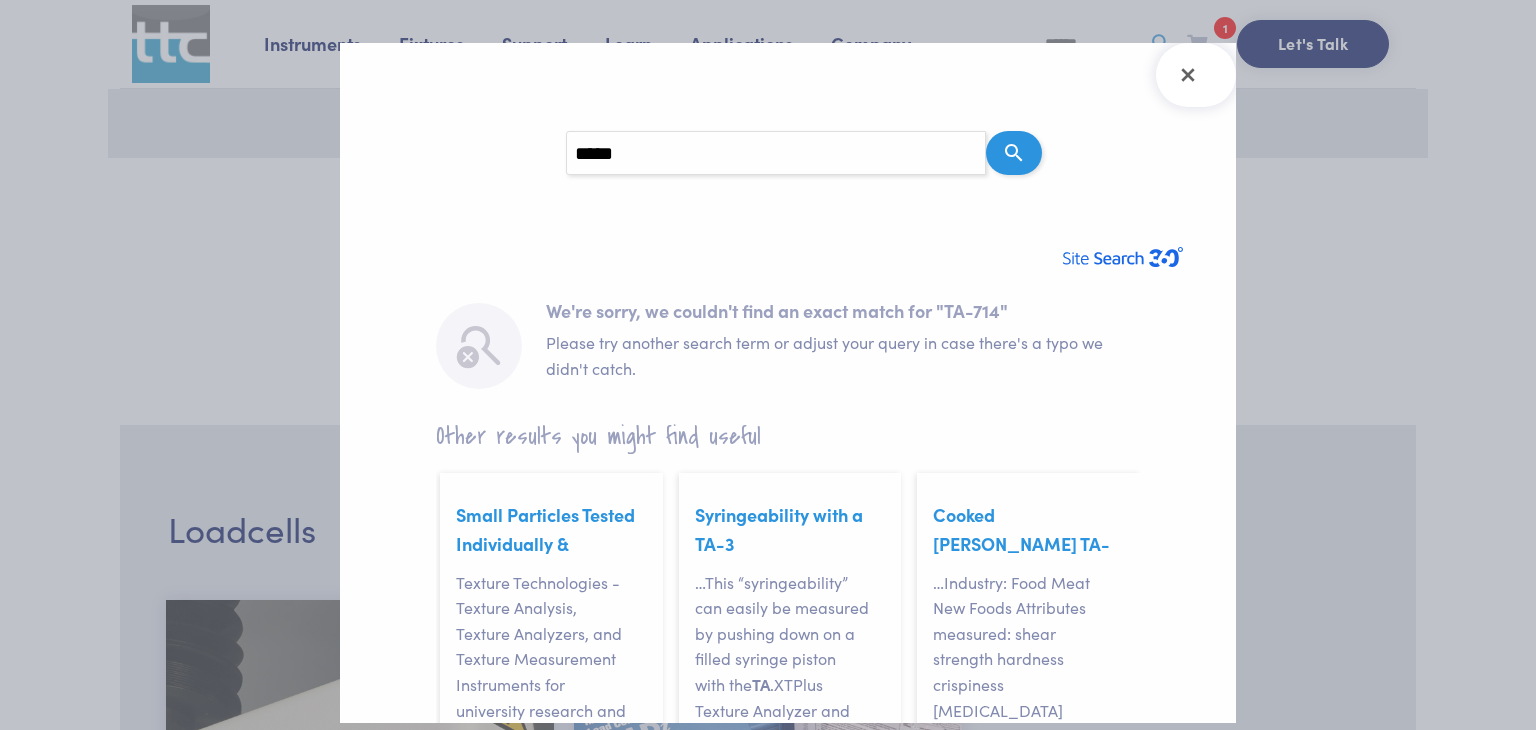 type on "*****" 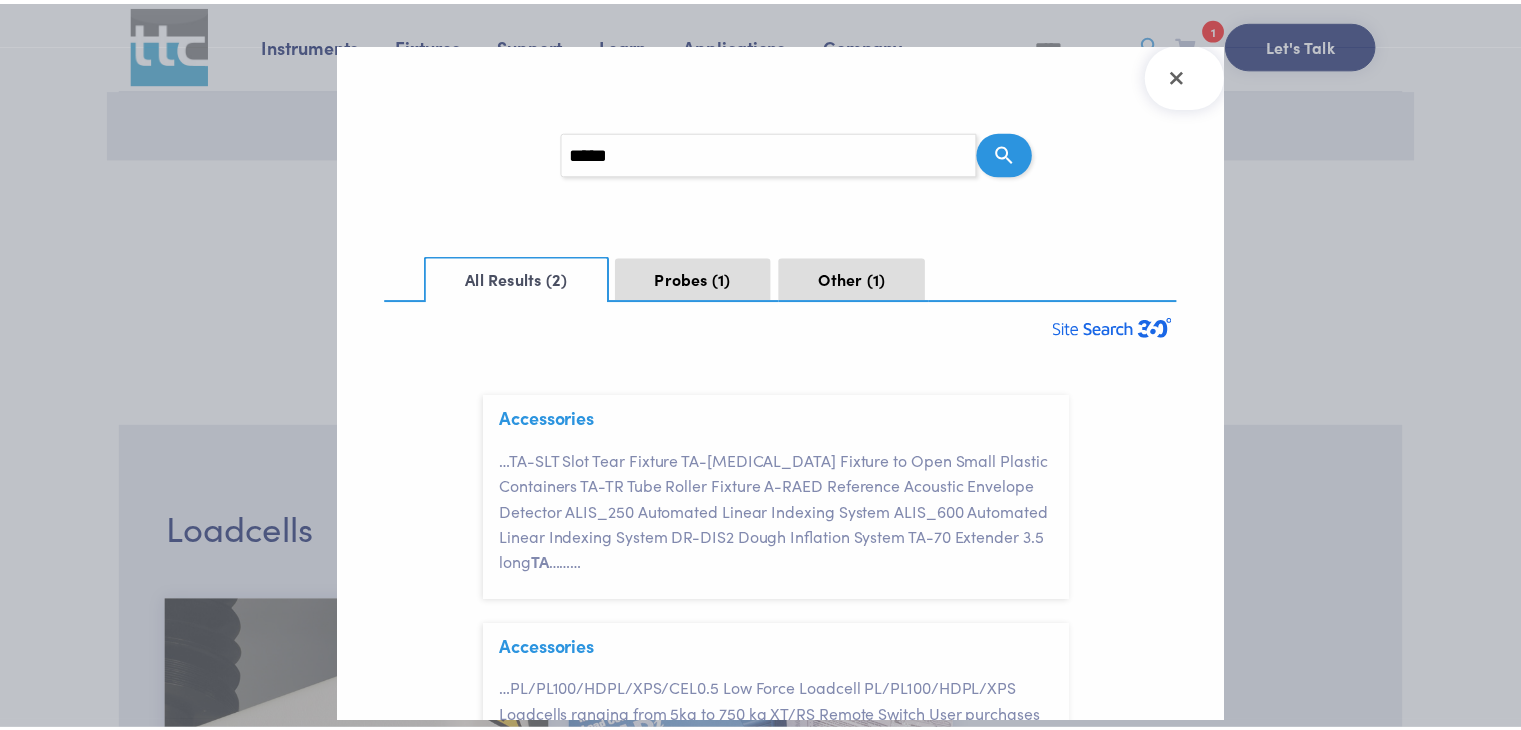 scroll, scrollTop: 58, scrollLeft: 0, axis: vertical 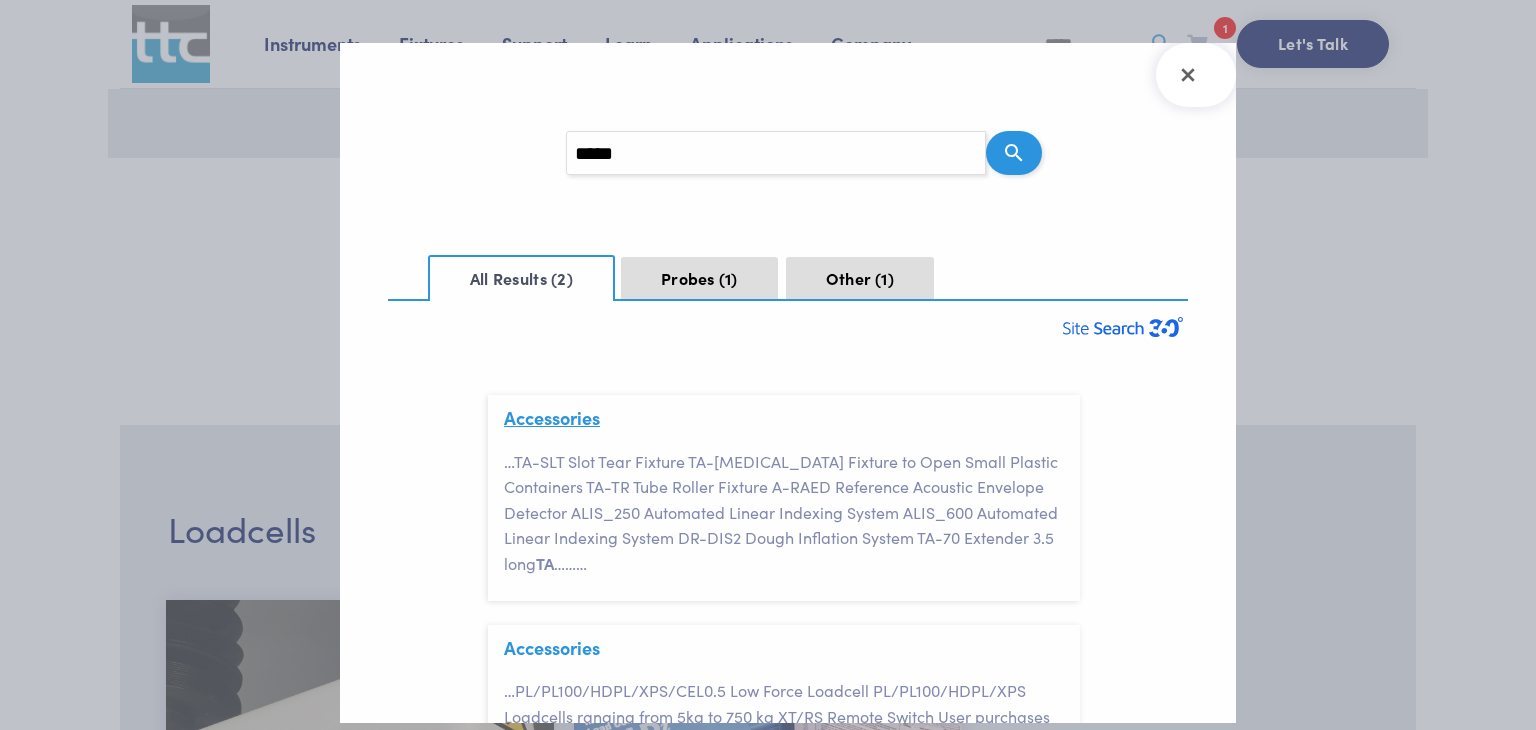 click on "Accessories" at bounding box center (552, 417) 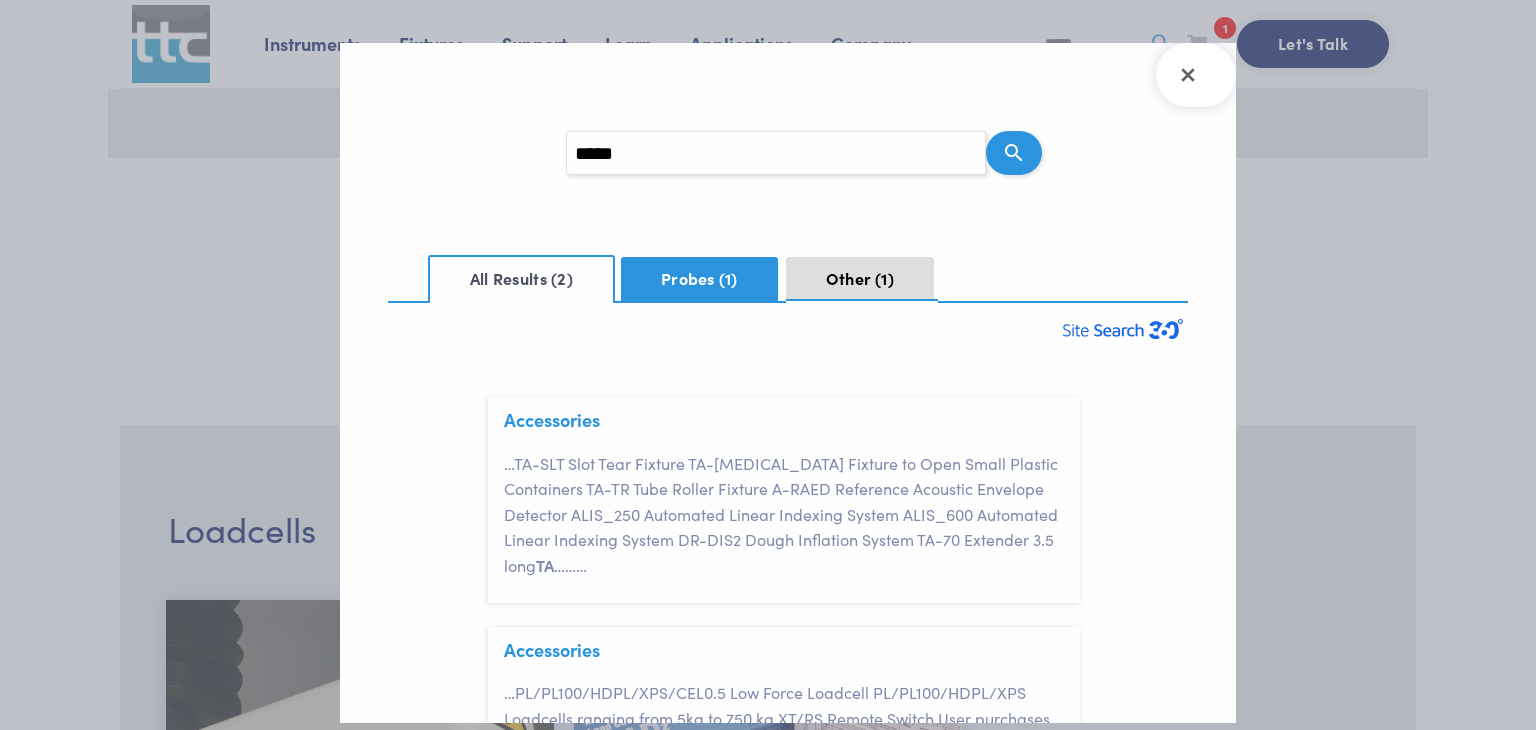 click on "Probes 1" at bounding box center (699, 279) 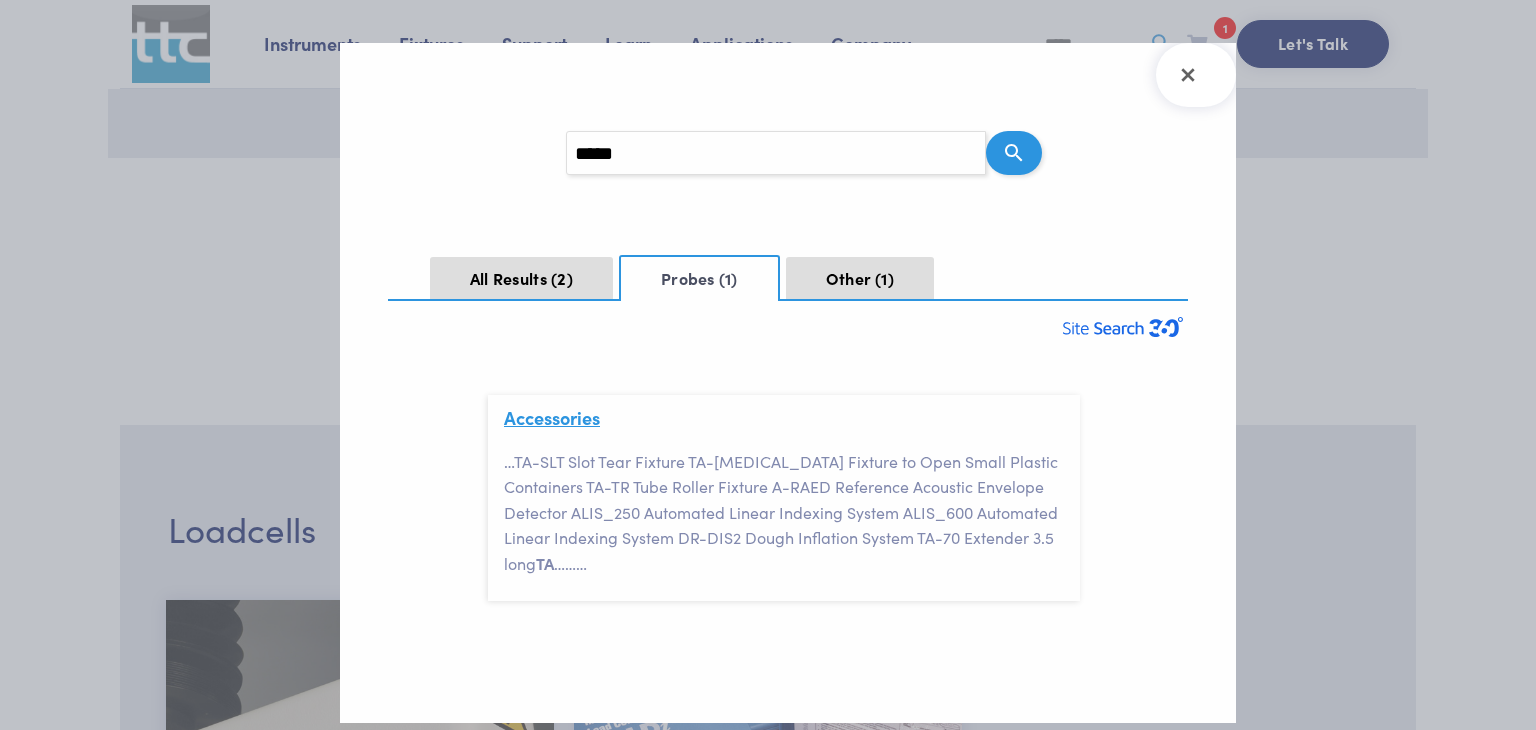 click on "Accessories" at bounding box center [552, 417] 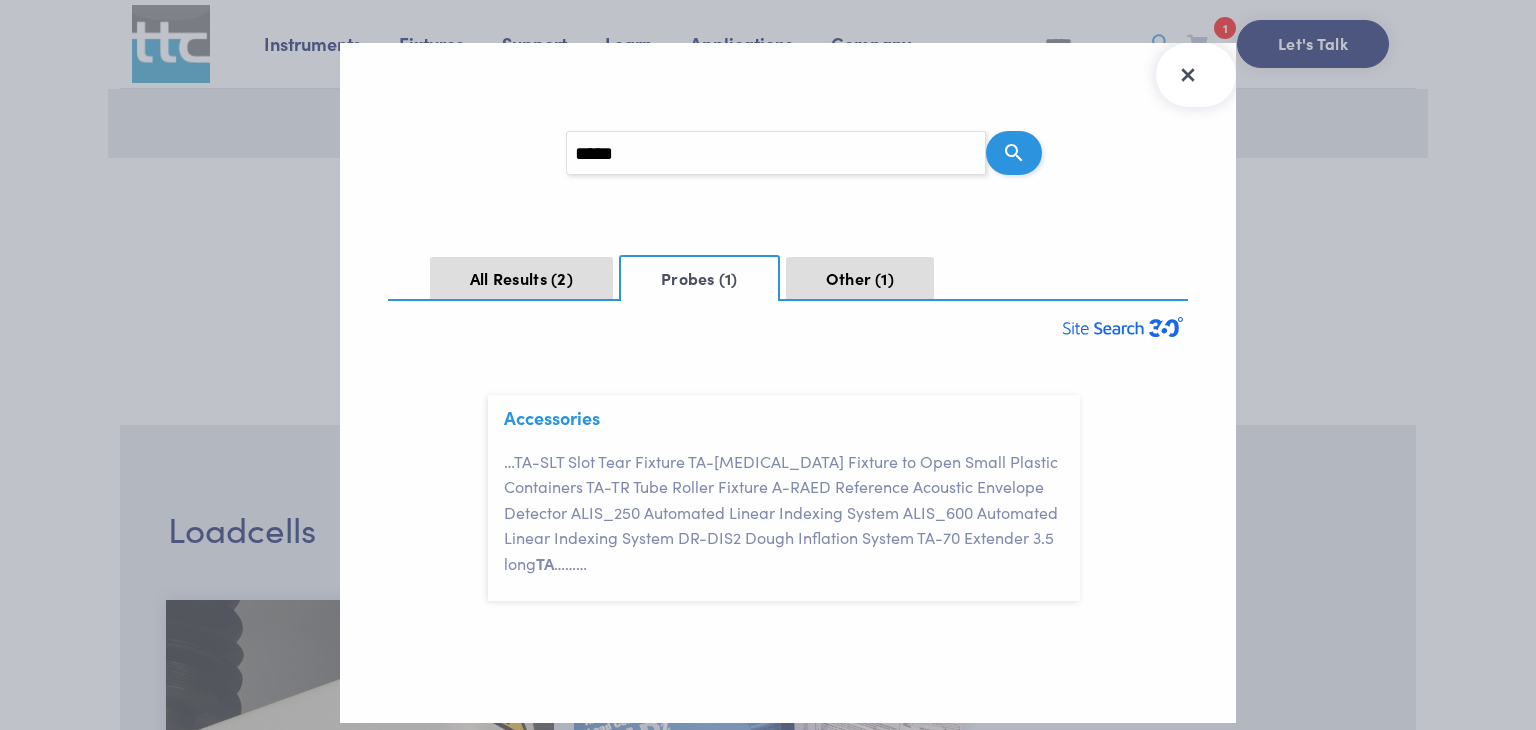 click at bounding box center (1196, 75) 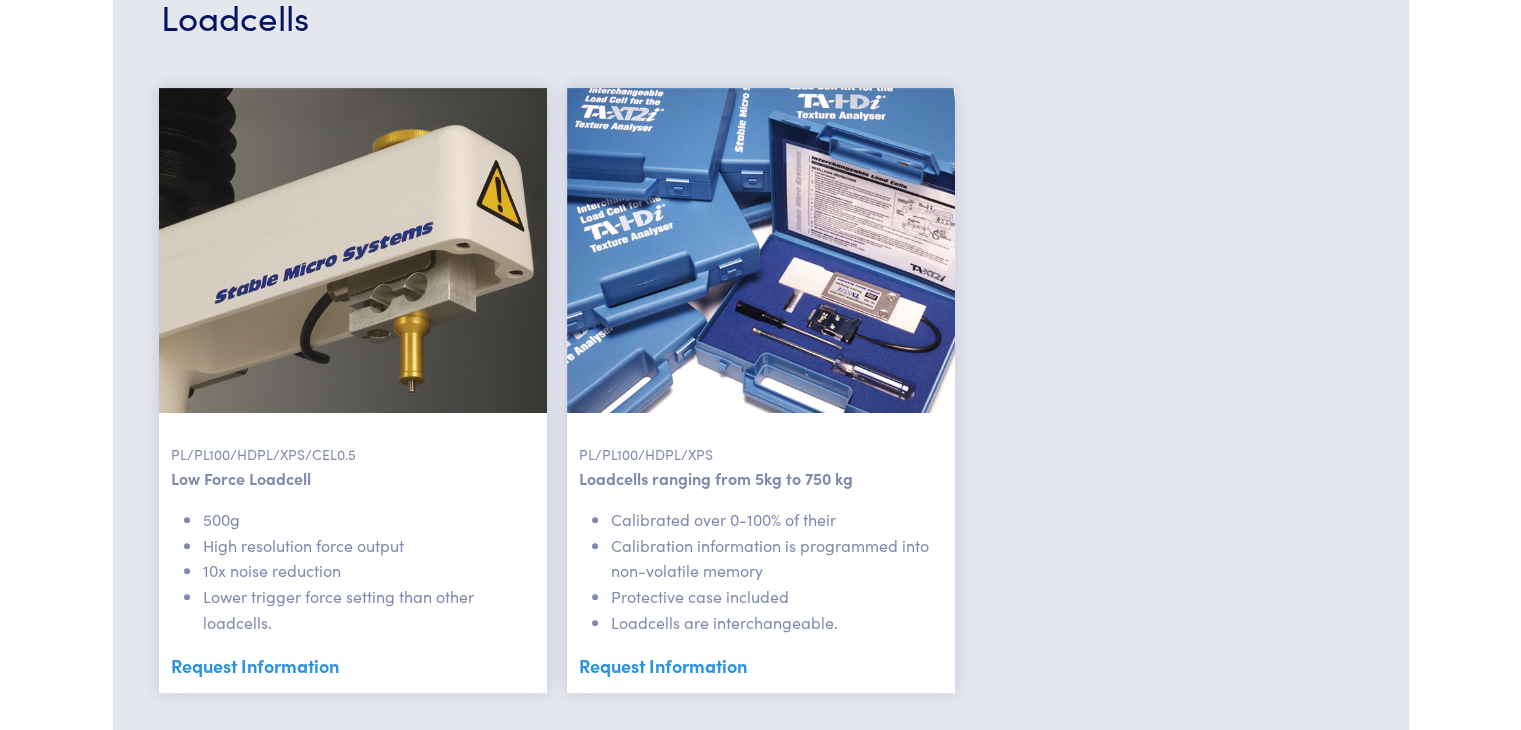 scroll, scrollTop: 512, scrollLeft: 0, axis: vertical 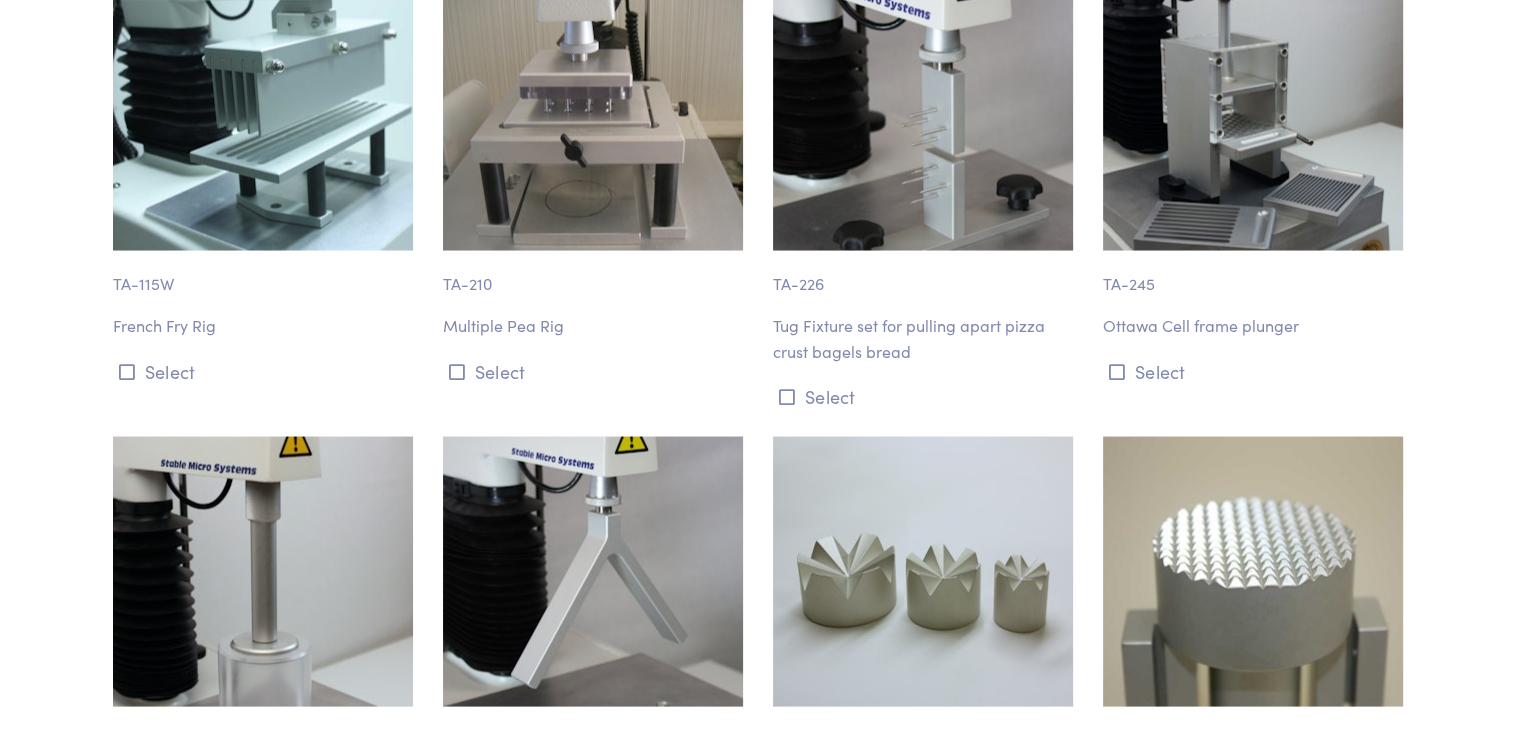 click on "Instruments
Texture Analyzers
Measure any physical product characteristic.
TA.XTPlus Connect
TA.XTPlus 100 Connect
TA.XTExpress Connect
TA.HDPlus Connect
Compare Instruments
Software
Dimensional Analyzers
Measure volume, density, and dimensional profiles of solids.
Volscan Profiler
Ceramscan
Software
Fixtures
Extras" at bounding box center [760, -6647] 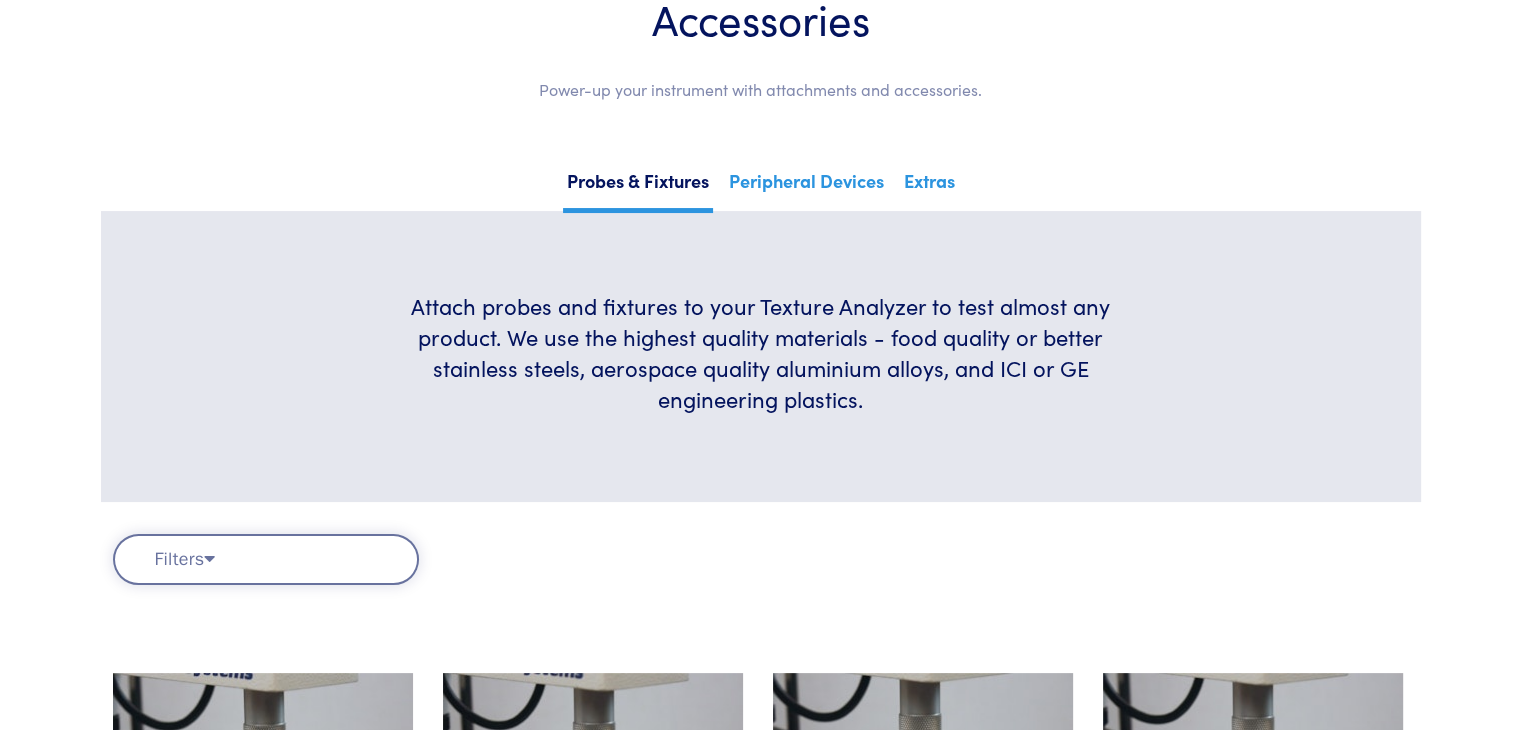 scroll, scrollTop: 208, scrollLeft: 0, axis: vertical 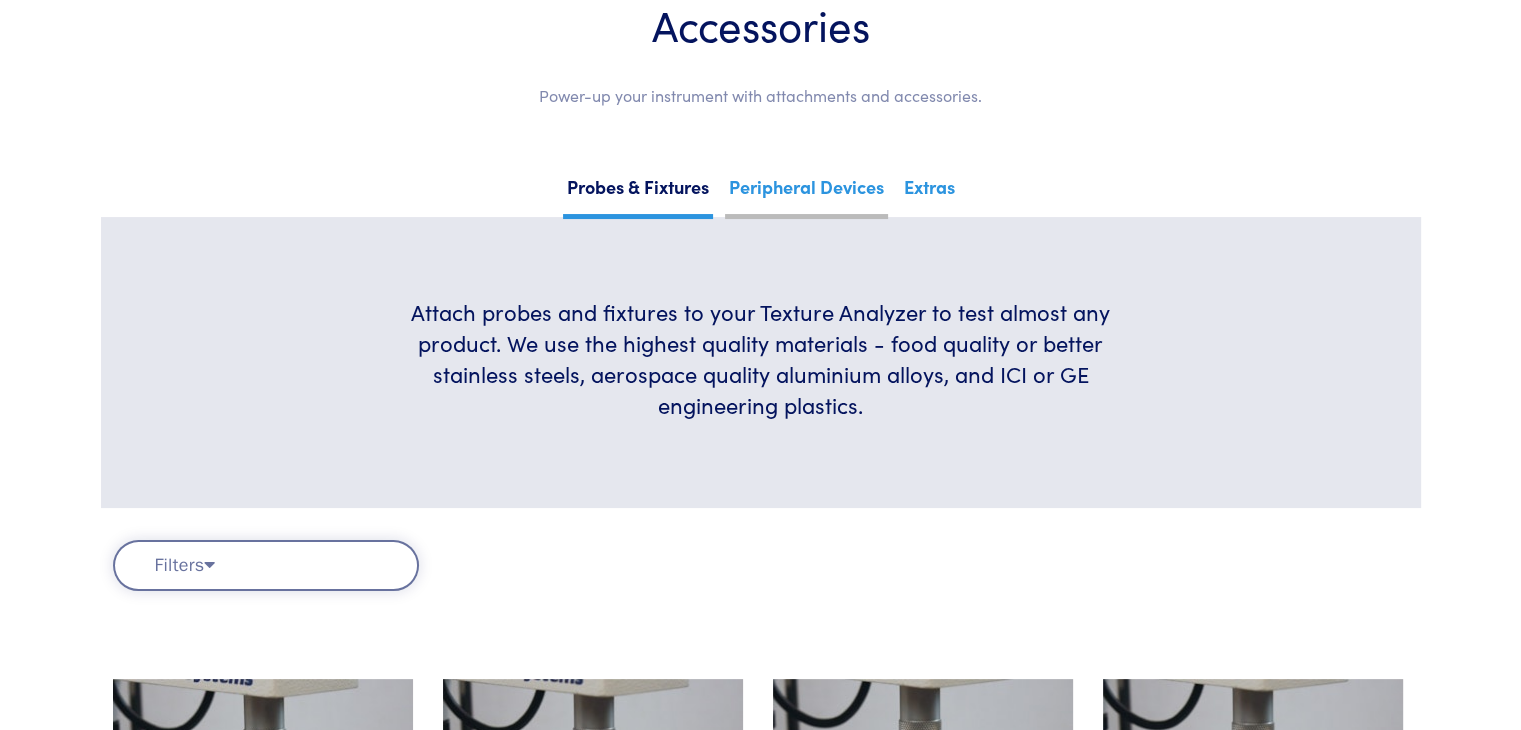 click on "Peripheral Devices" at bounding box center (806, 194) 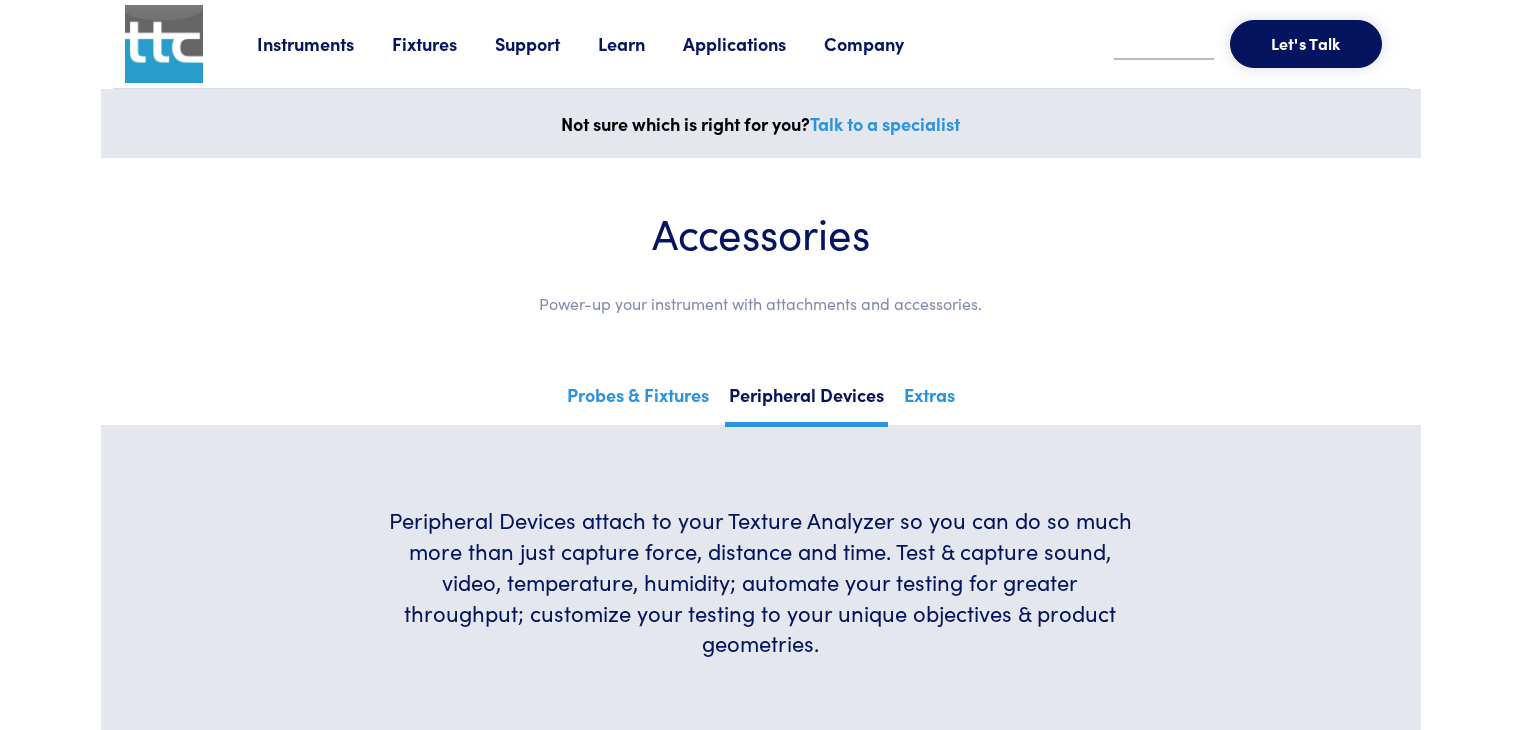 scroll, scrollTop: 0, scrollLeft: 0, axis: both 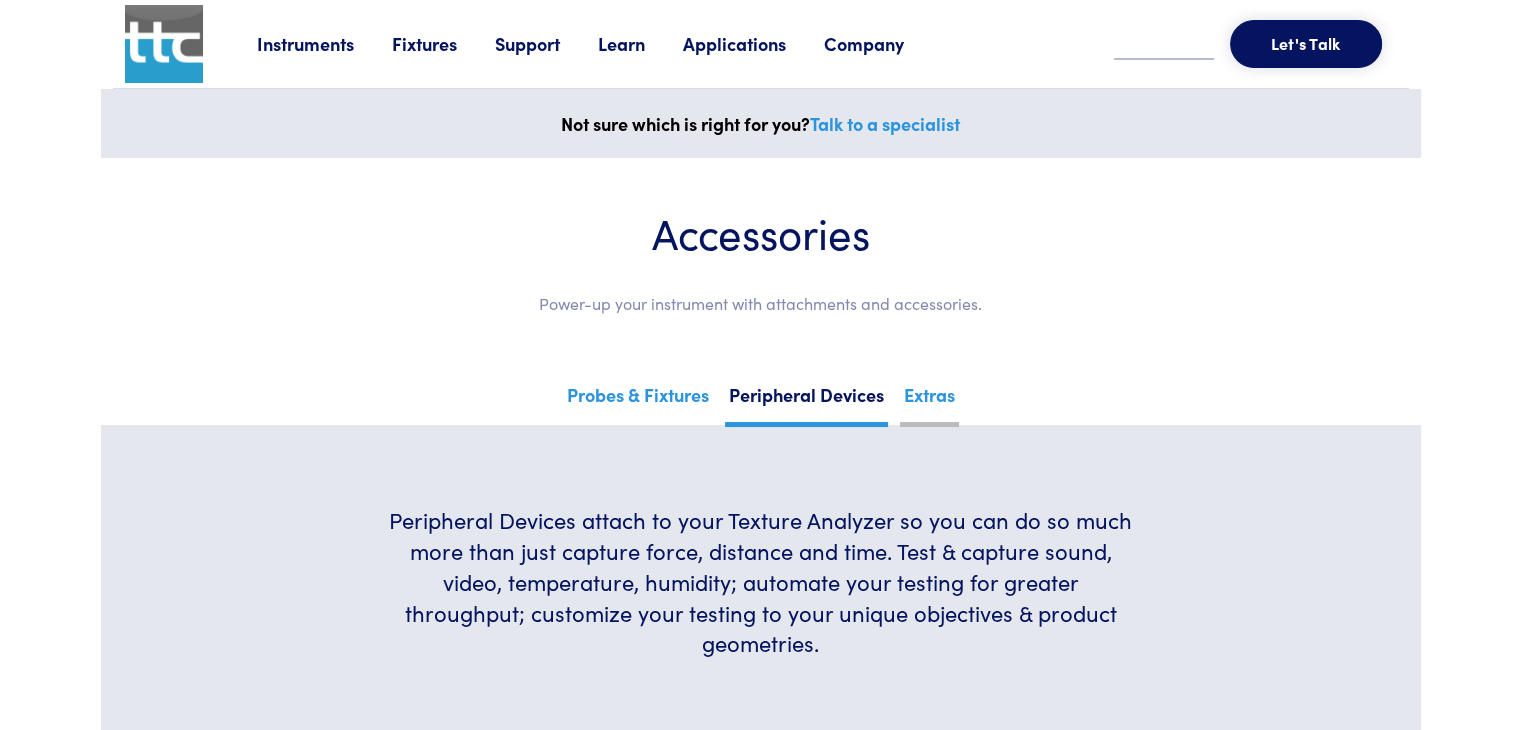click on "Extras" at bounding box center [929, 402] 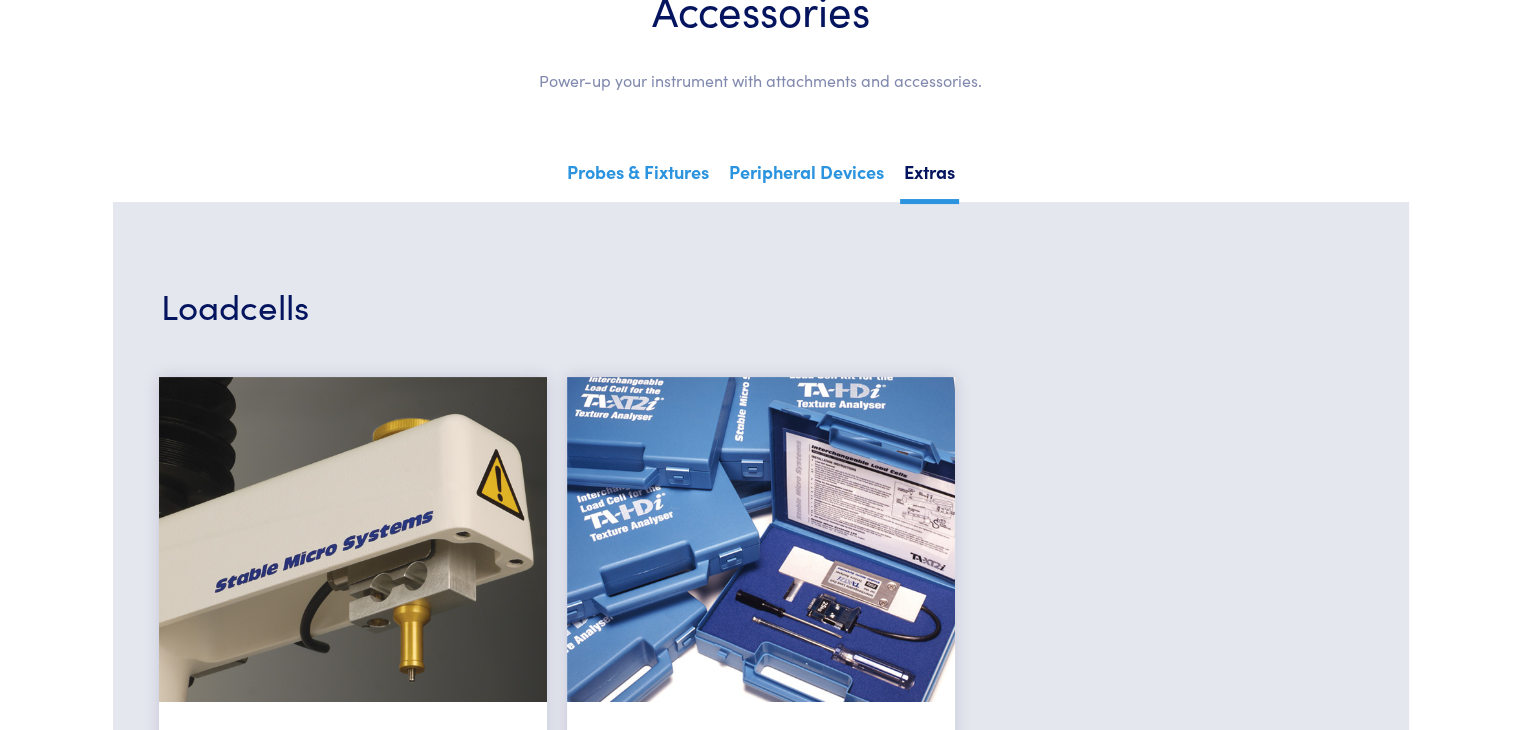 scroll, scrollTop: 220, scrollLeft: 0, axis: vertical 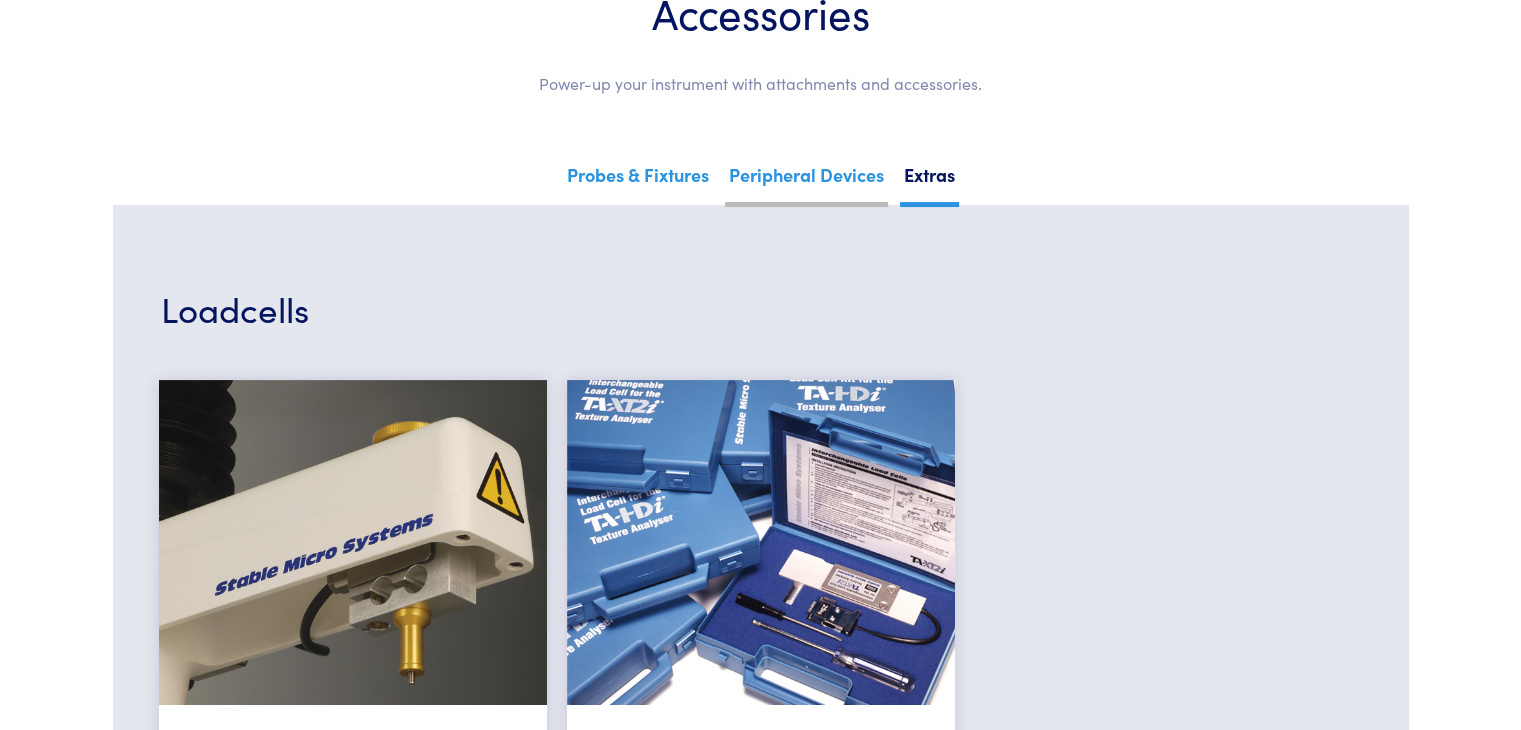 click on "Peripheral Devices" at bounding box center [806, 182] 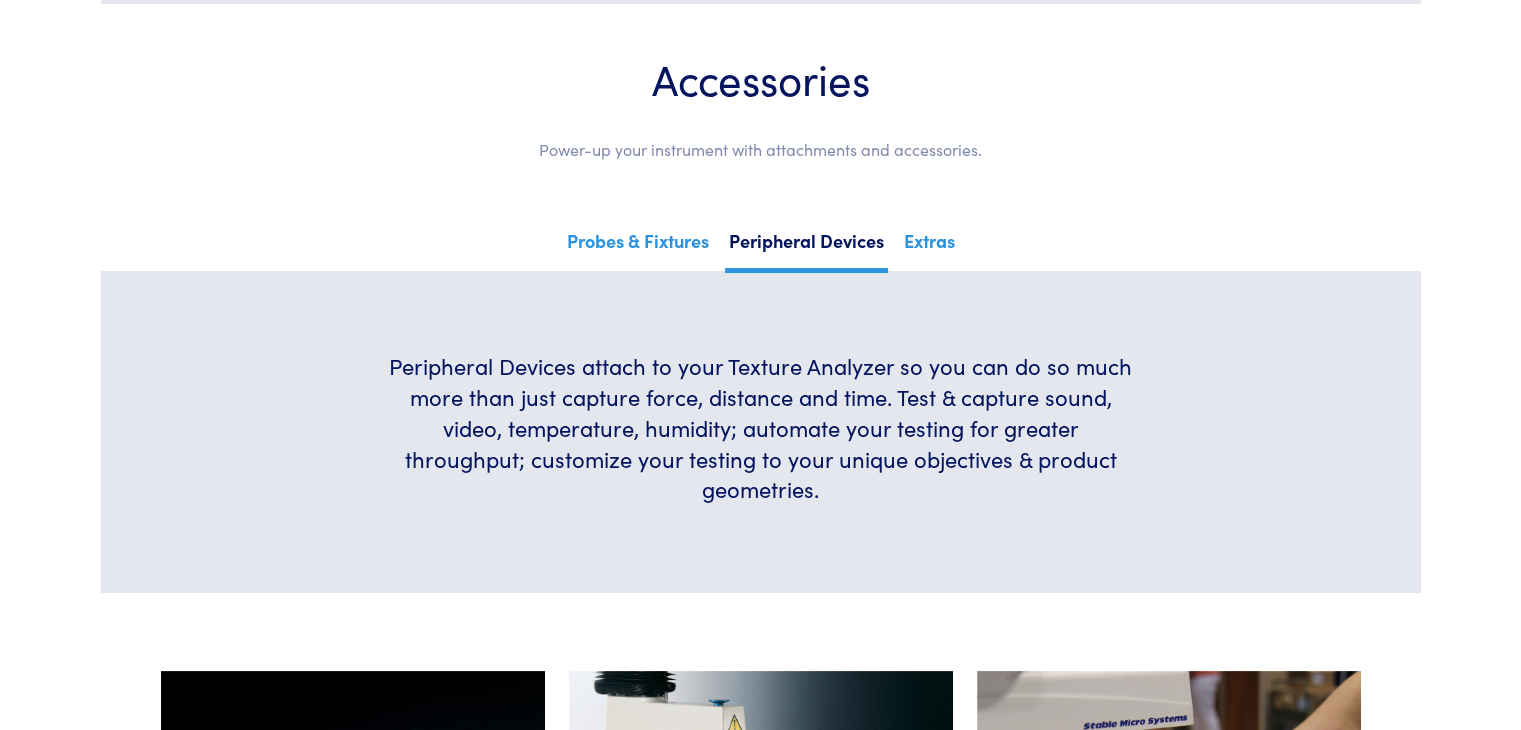 scroll, scrollTop: 153, scrollLeft: 0, axis: vertical 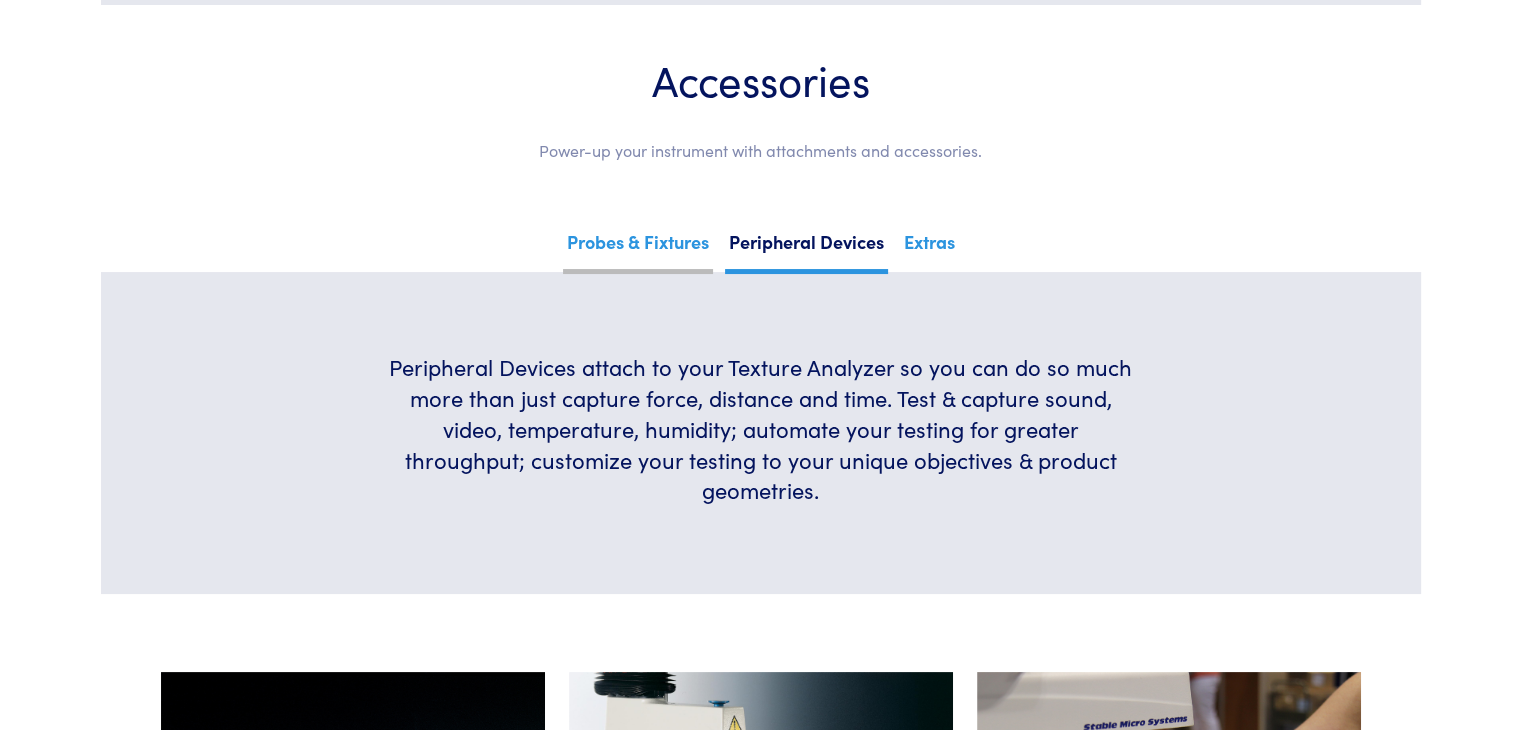 click on "Probes & Fixtures" at bounding box center (638, 249) 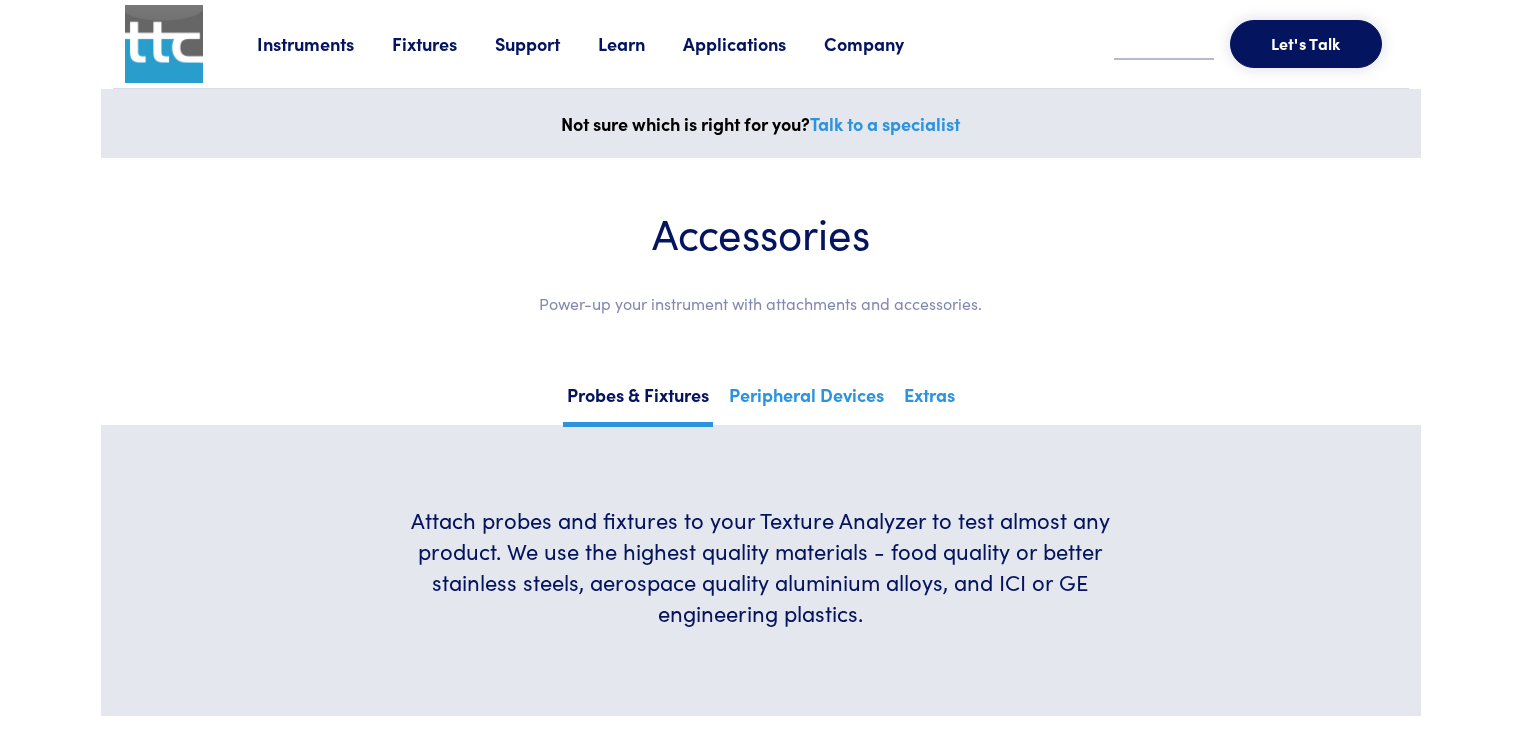 scroll, scrollTop: 0, scrollLeft: 0, axis: both 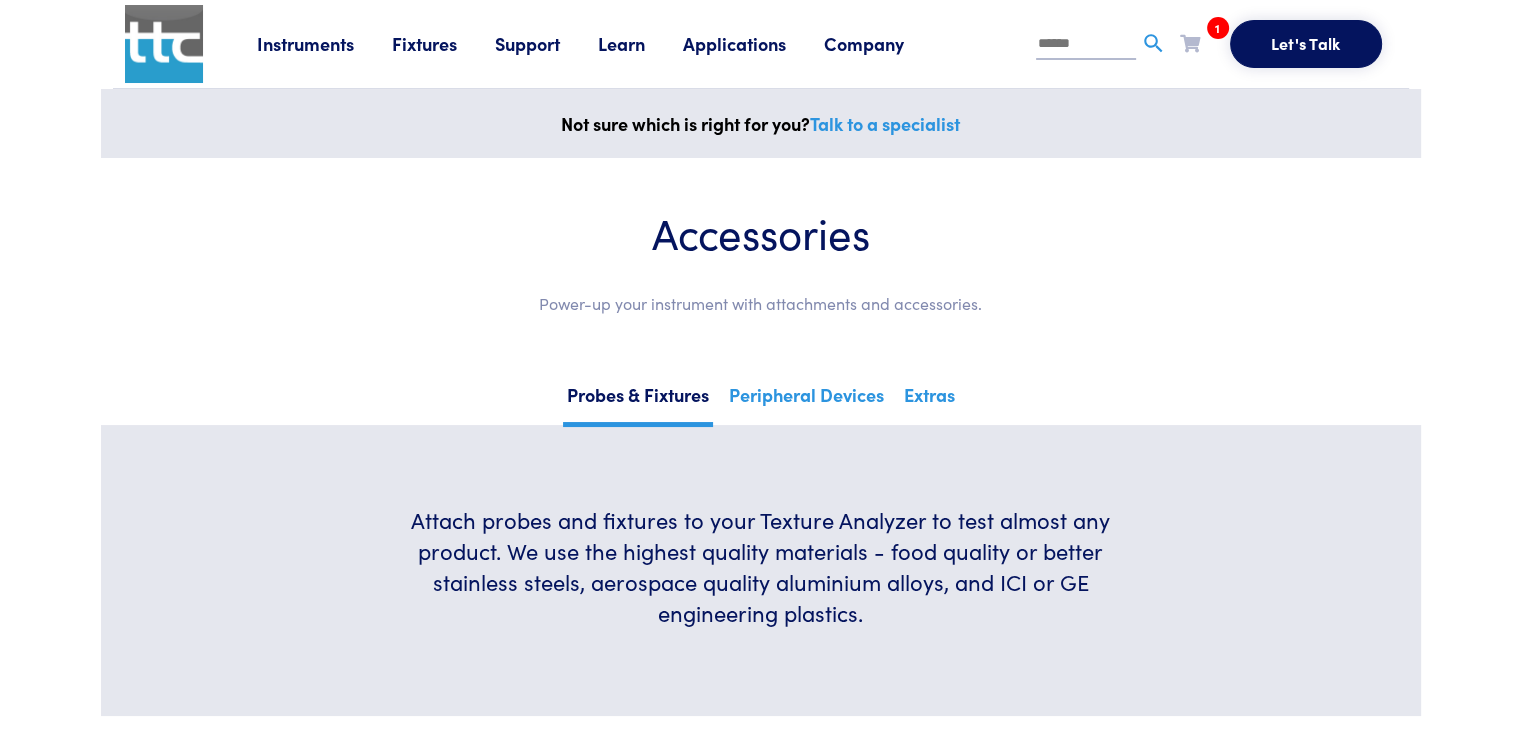 click at bounding box center [1190, 43] 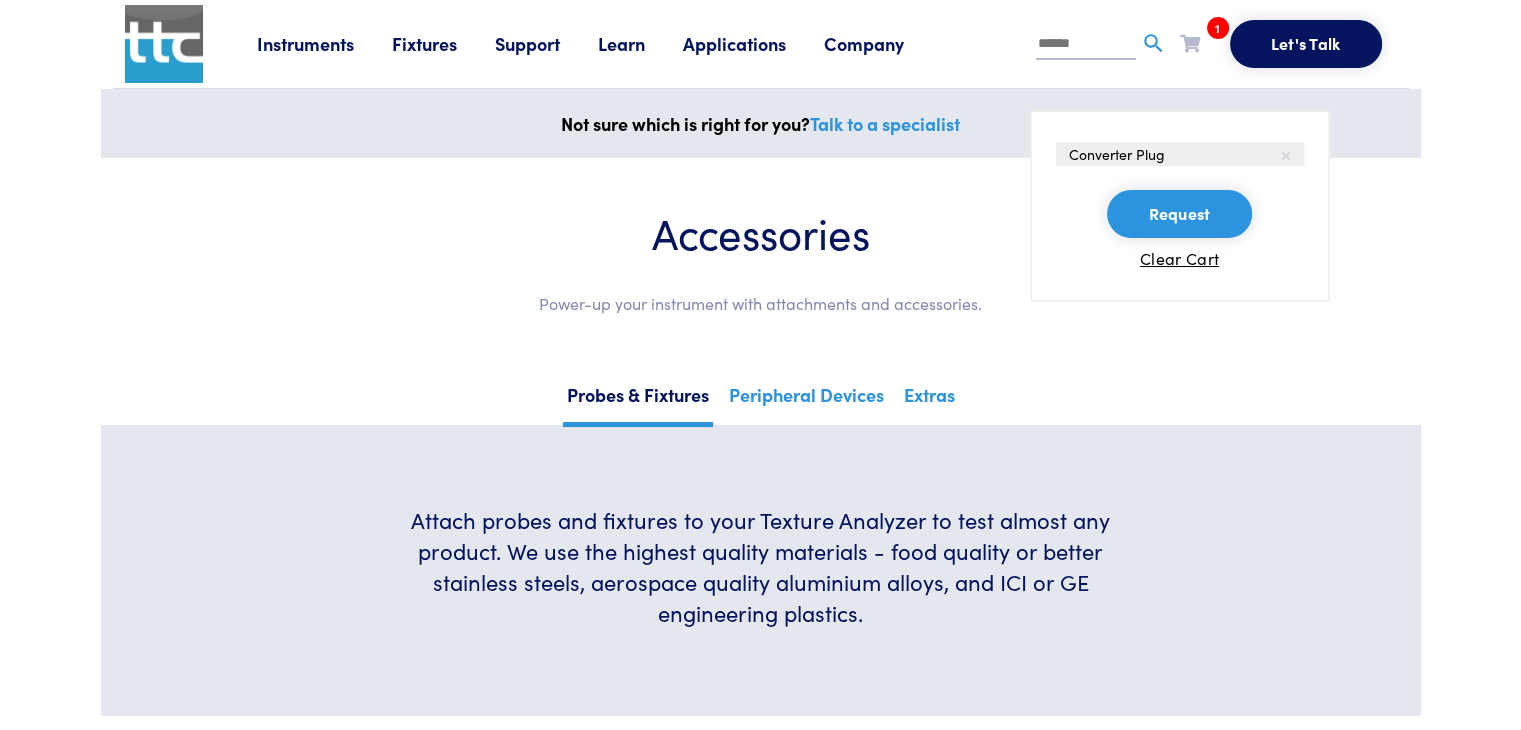 click at bounding box center (1286, 156) 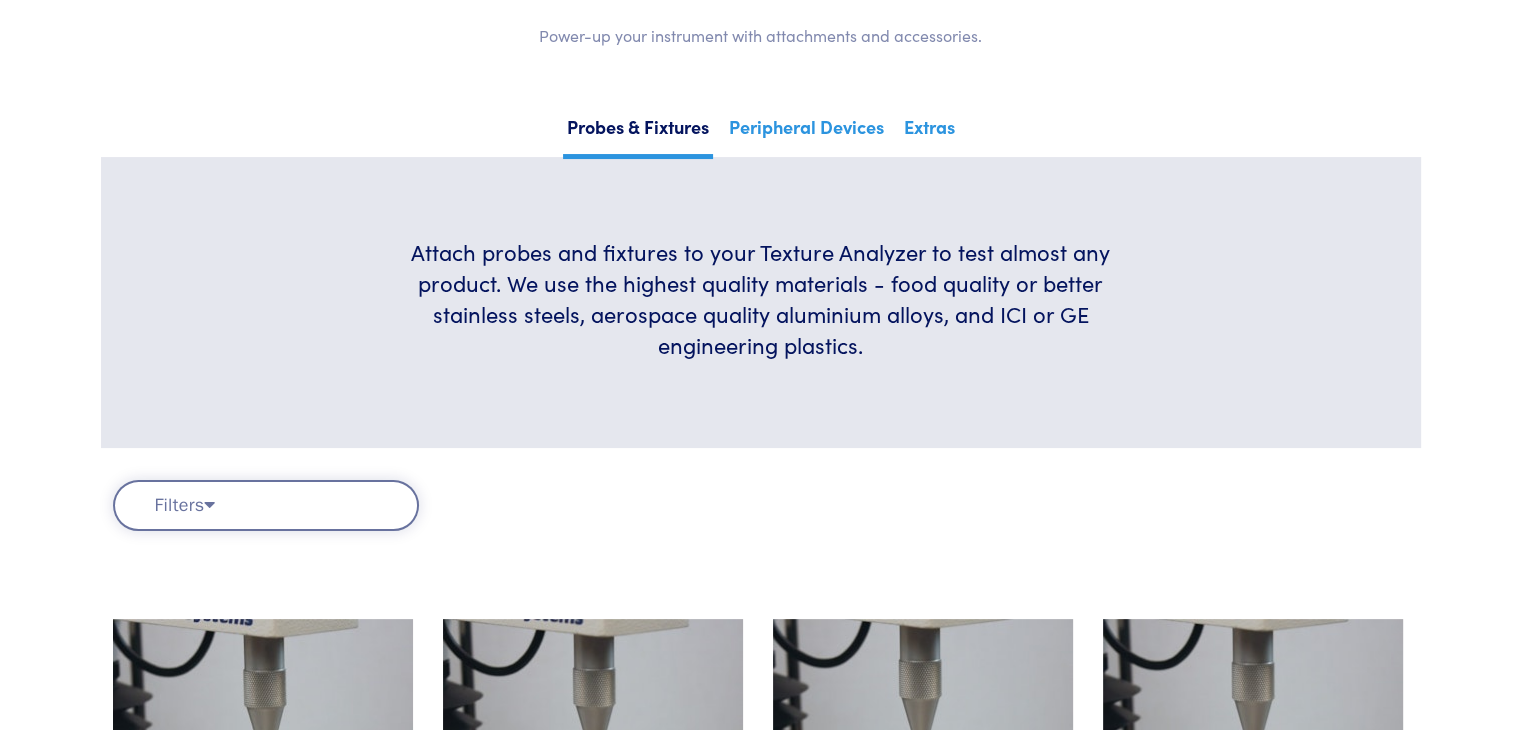 scroll, scrollTop: 276, scrollLeft: 0, axis: vertical 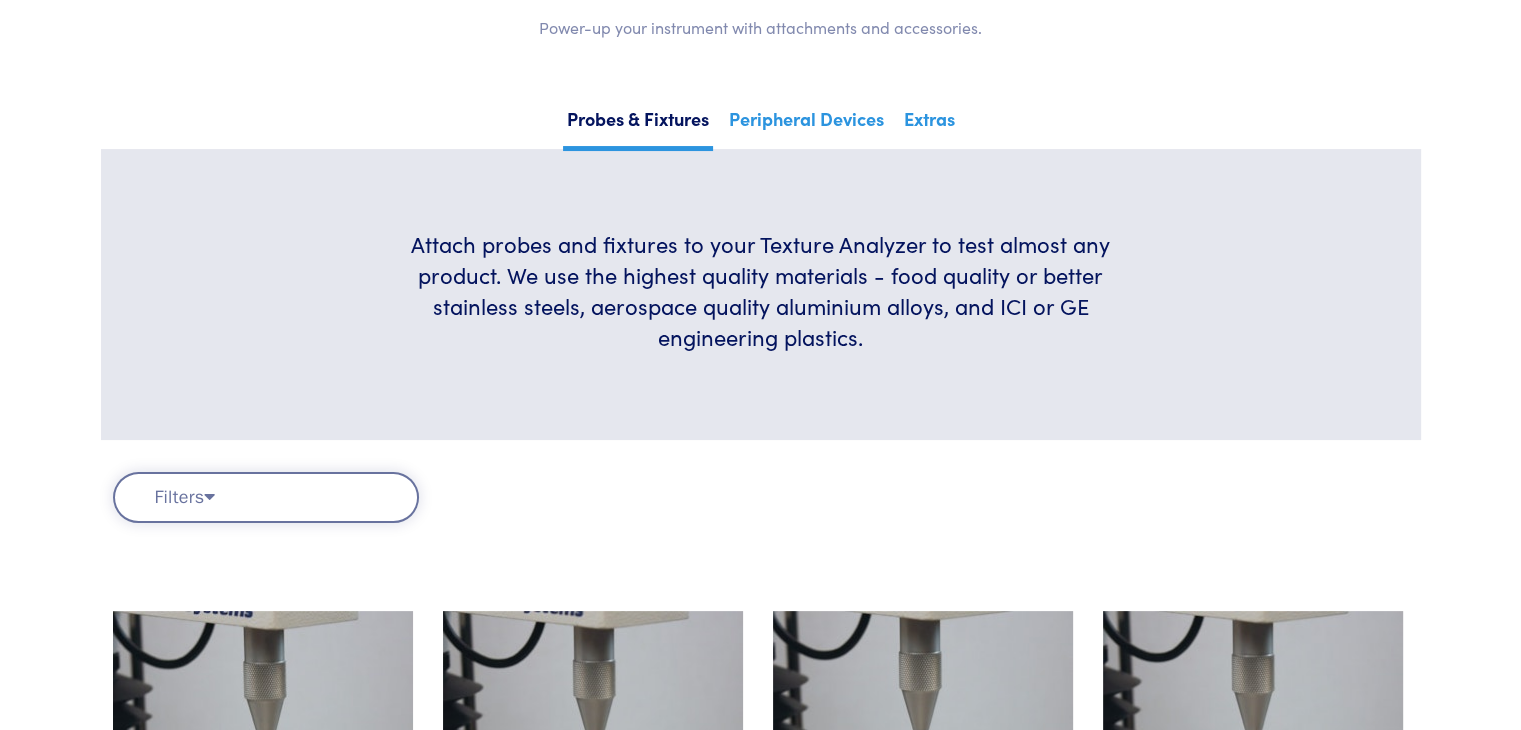 click on "Filters" at bounding box center (266, 497) 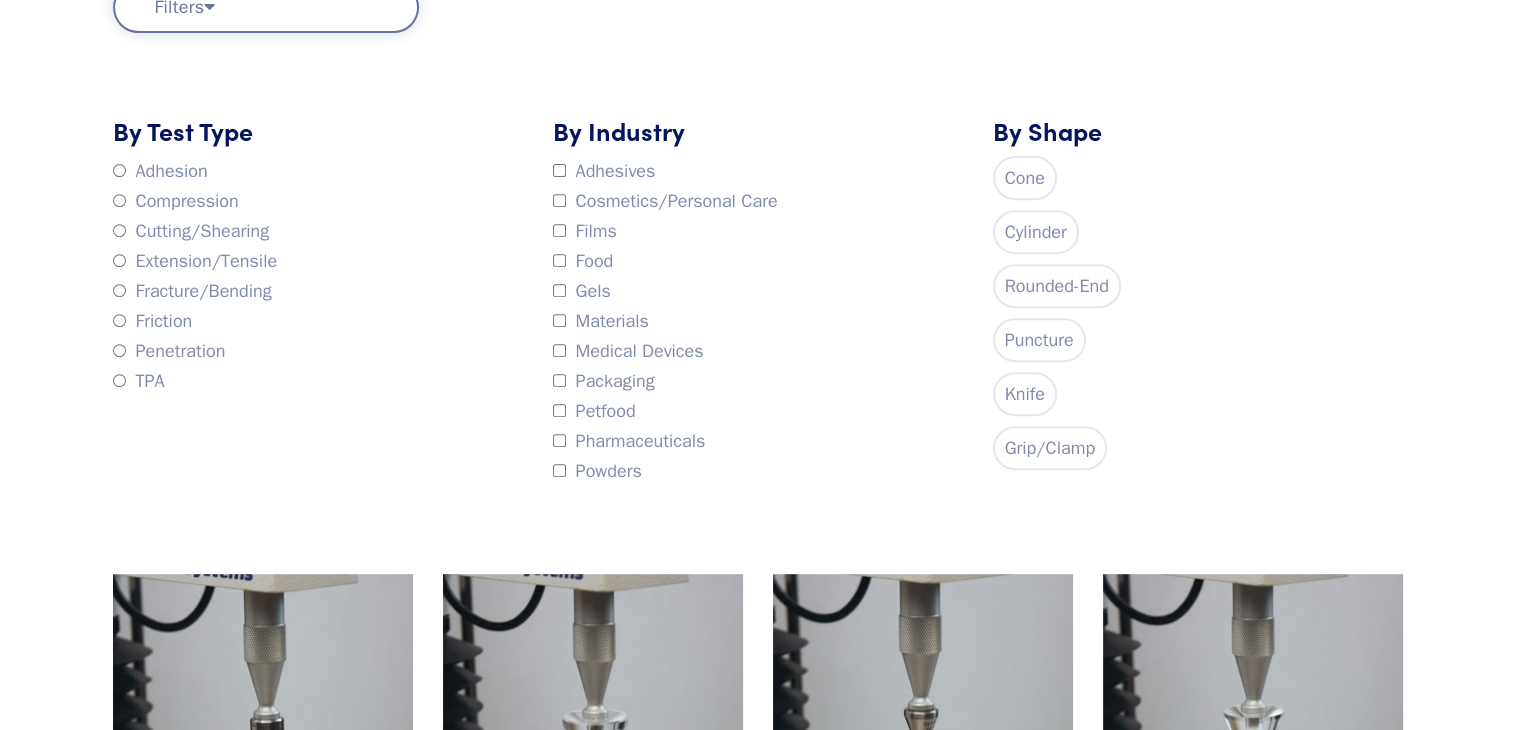 scroll, scrollTop: 767, scrollLeft: 0, axis: vertical 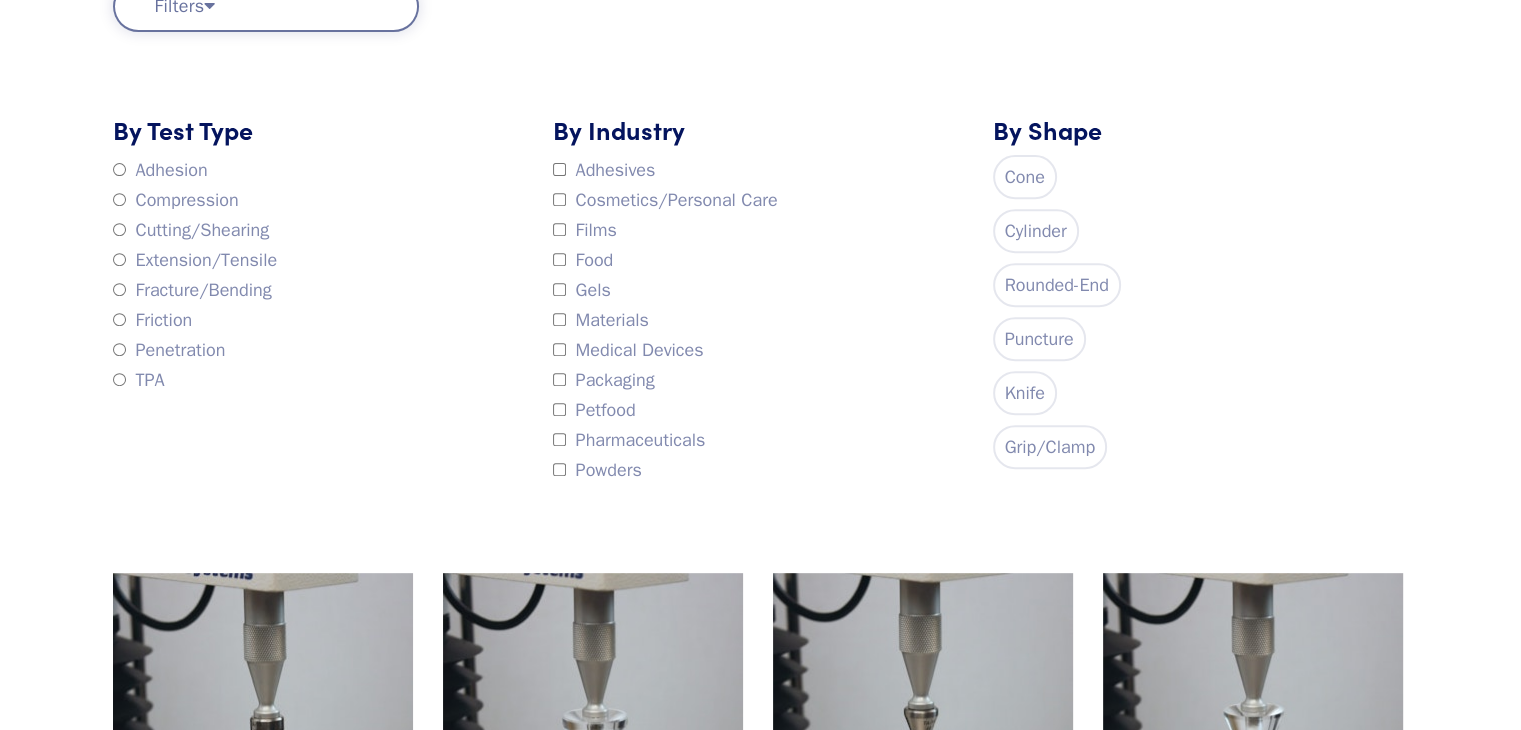 click on "Filters
Clear Filters
By Test Type
Adhesion
Compression
Cutting/Shearing
Extension/Tensile
Fracture/Bending
Friction
Penetration
TPA
By Industry
Adhesives
Cosmetics/Personal Care
Films
Food
Gels" at bounding box center [761, 265] 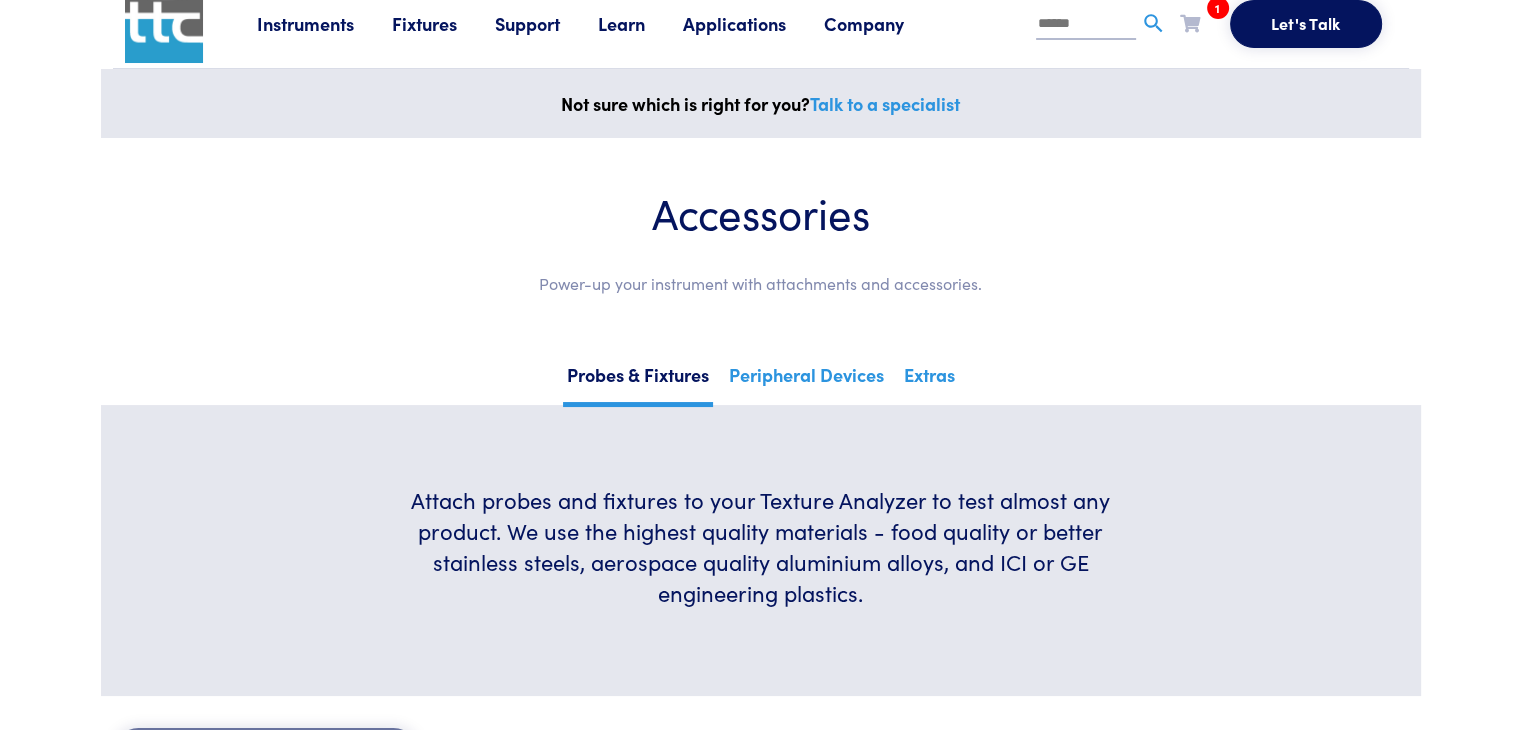 scroll, scrollTop: 0, scrollLeft: 0, axis: both 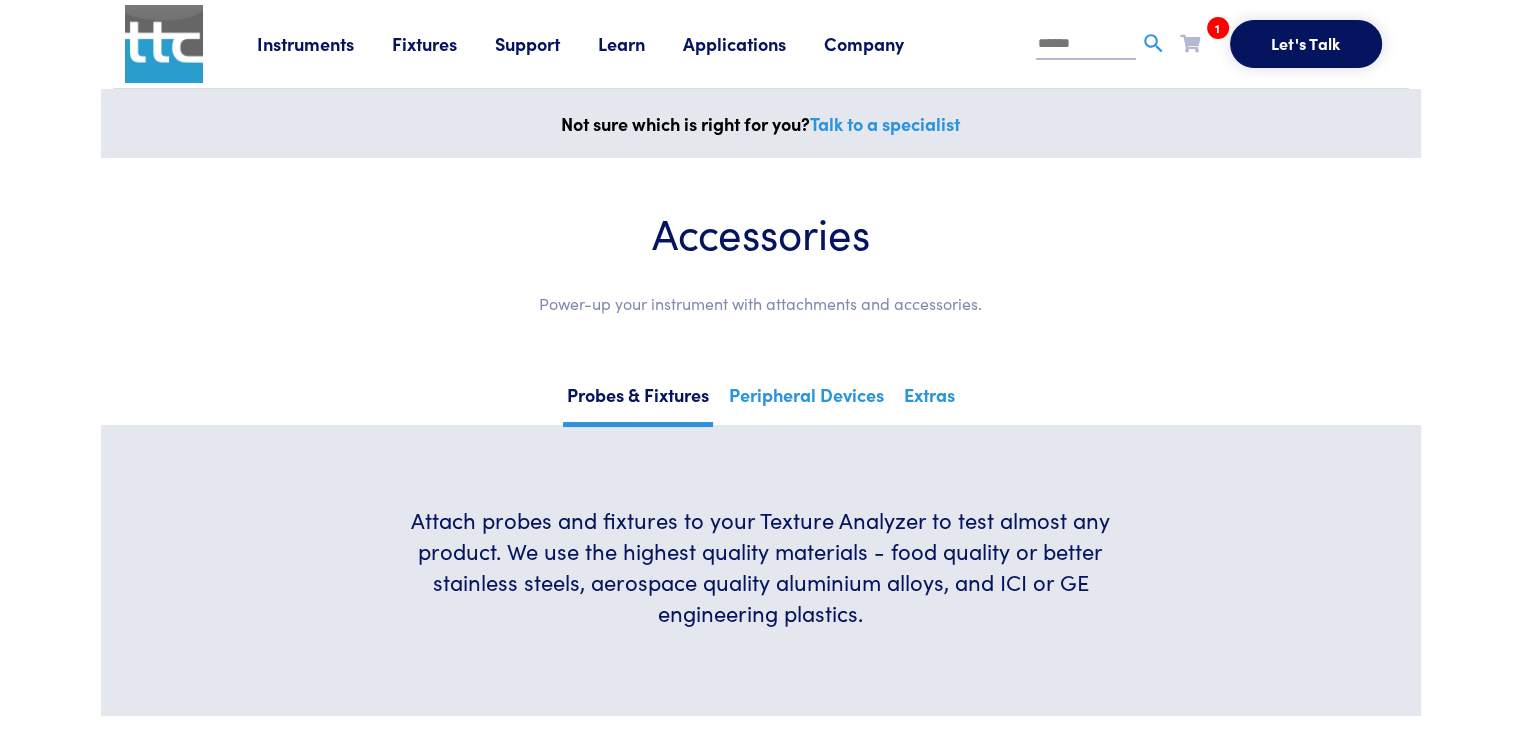 click on "Accessories" at bounding box center [761, 232] 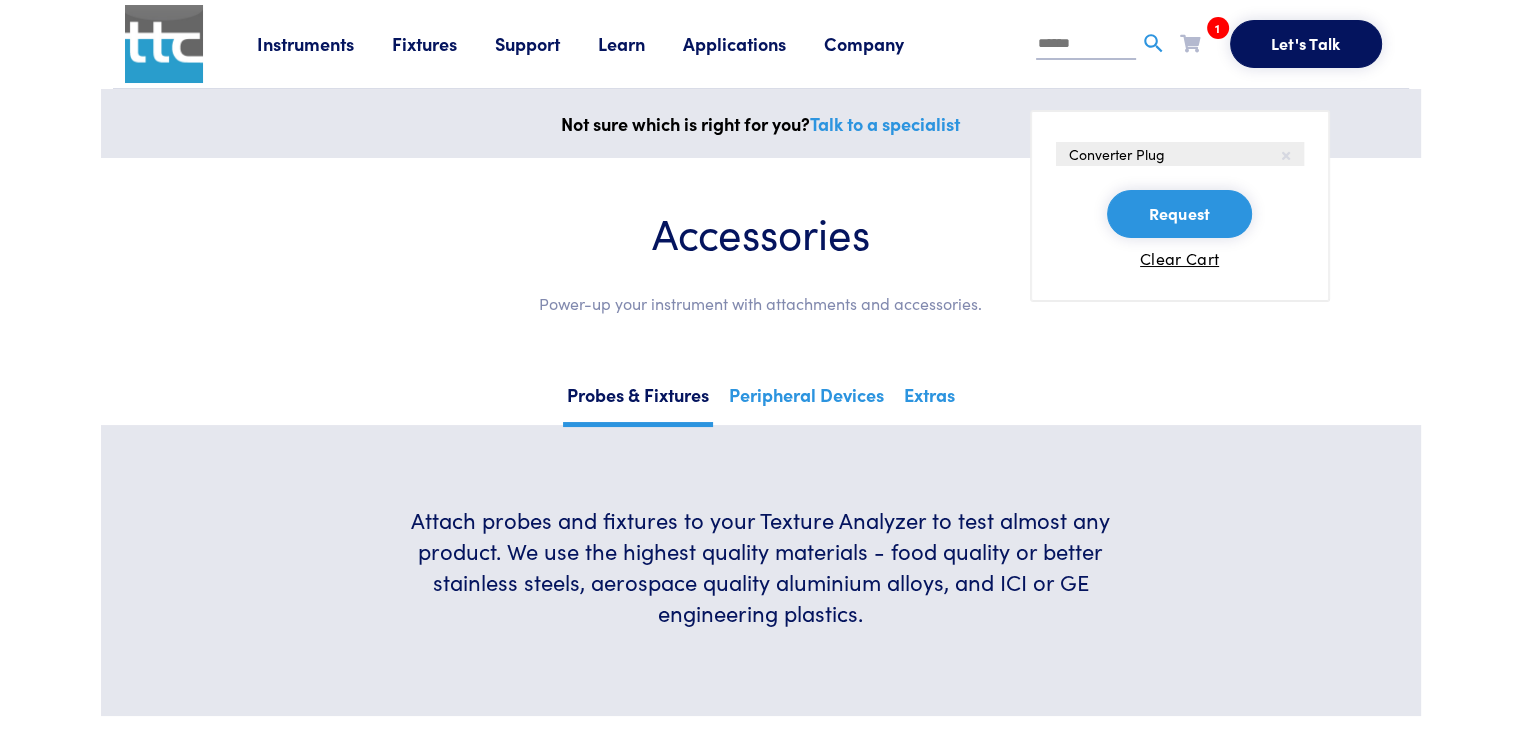 click at bounding box center (1286, 156) 